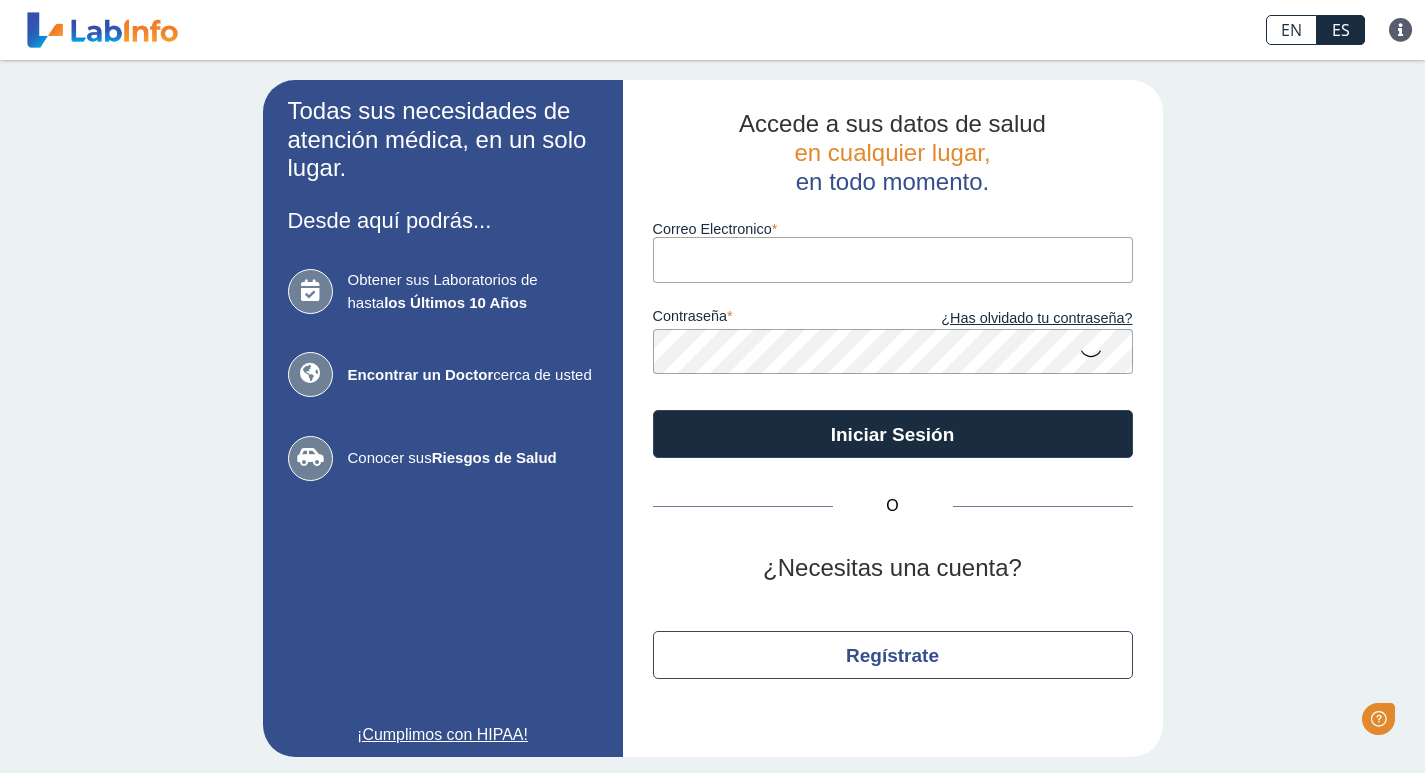 scroll, scrollTop: 0, scrollLeft: 0, axis: both 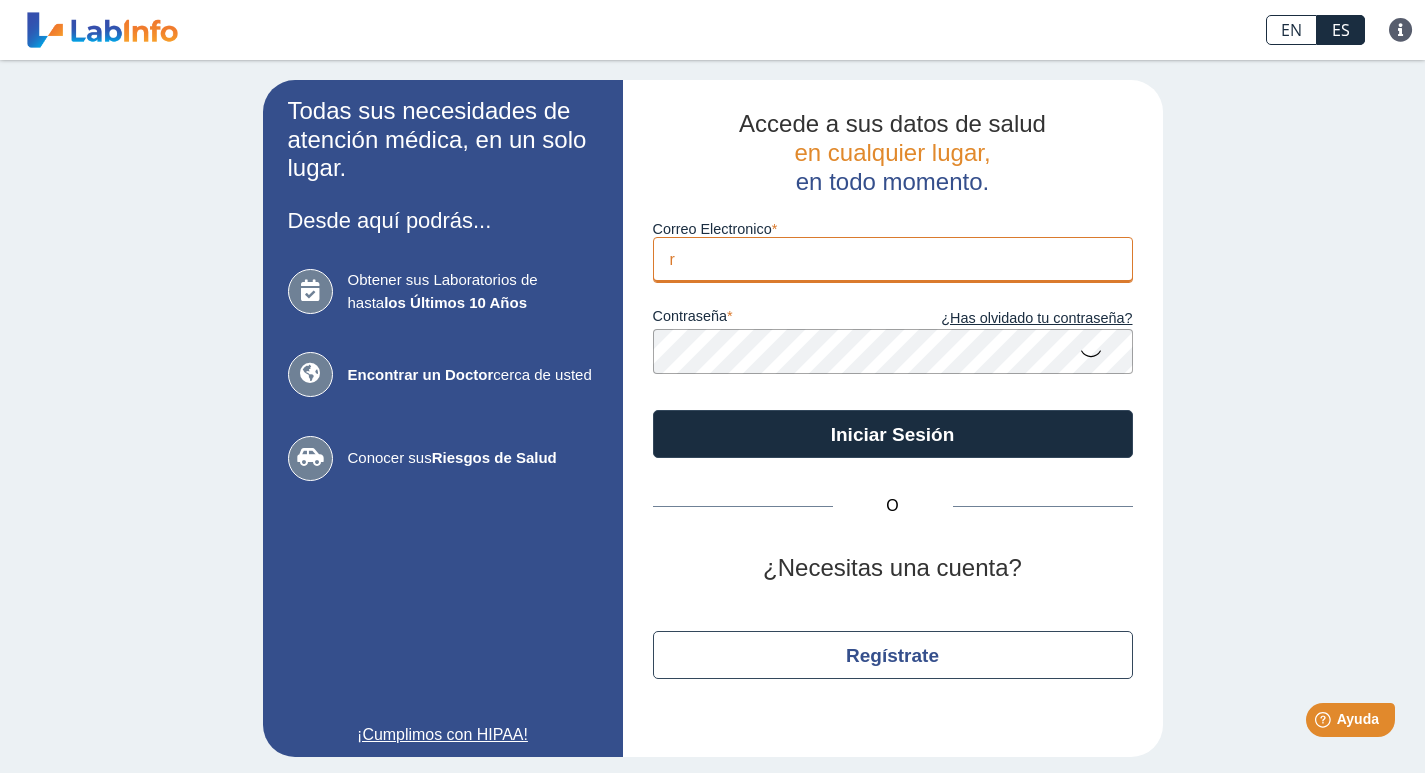 type on "[PERSON_NAME][EMAIL_ADDRESS][PERSON_NAME][DOMAIN_NAME]" 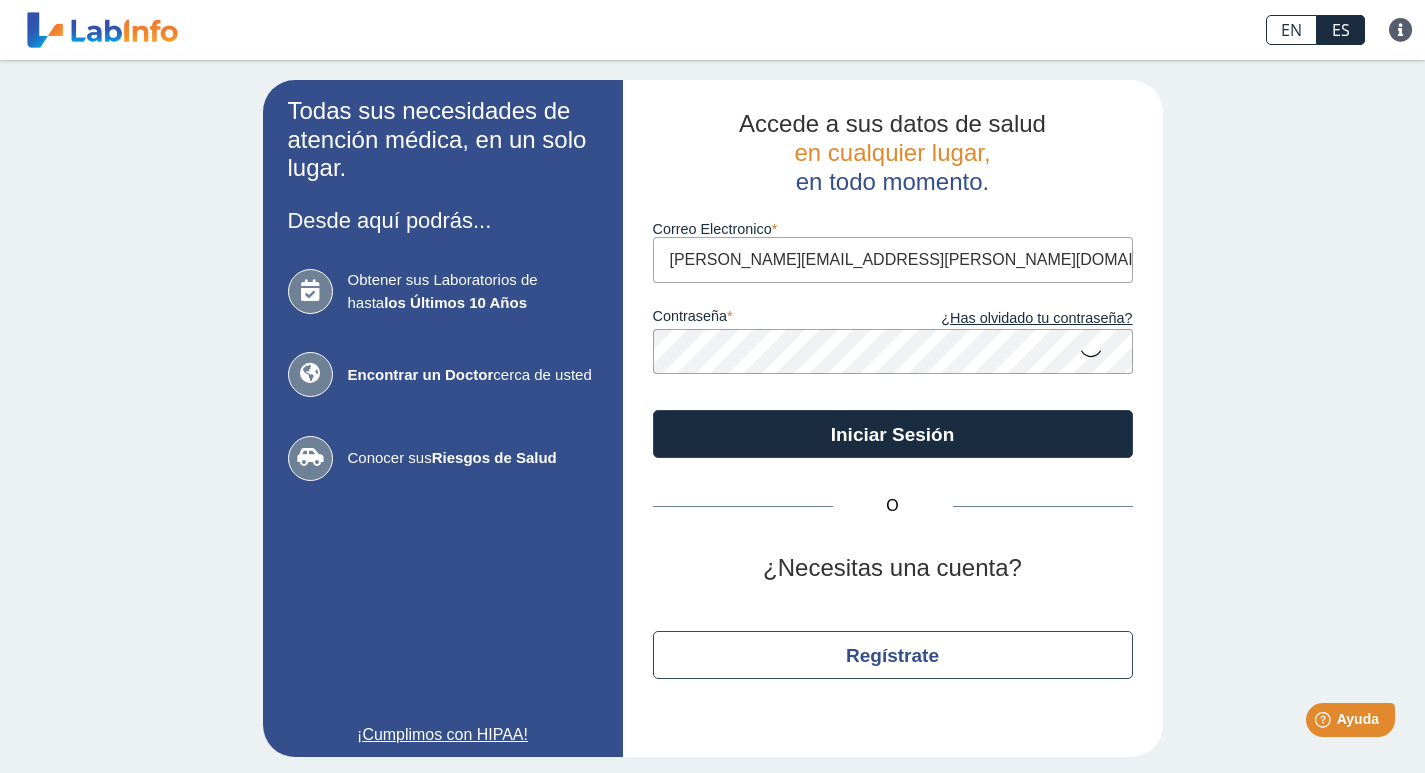 click on "Iniciar Sesión" 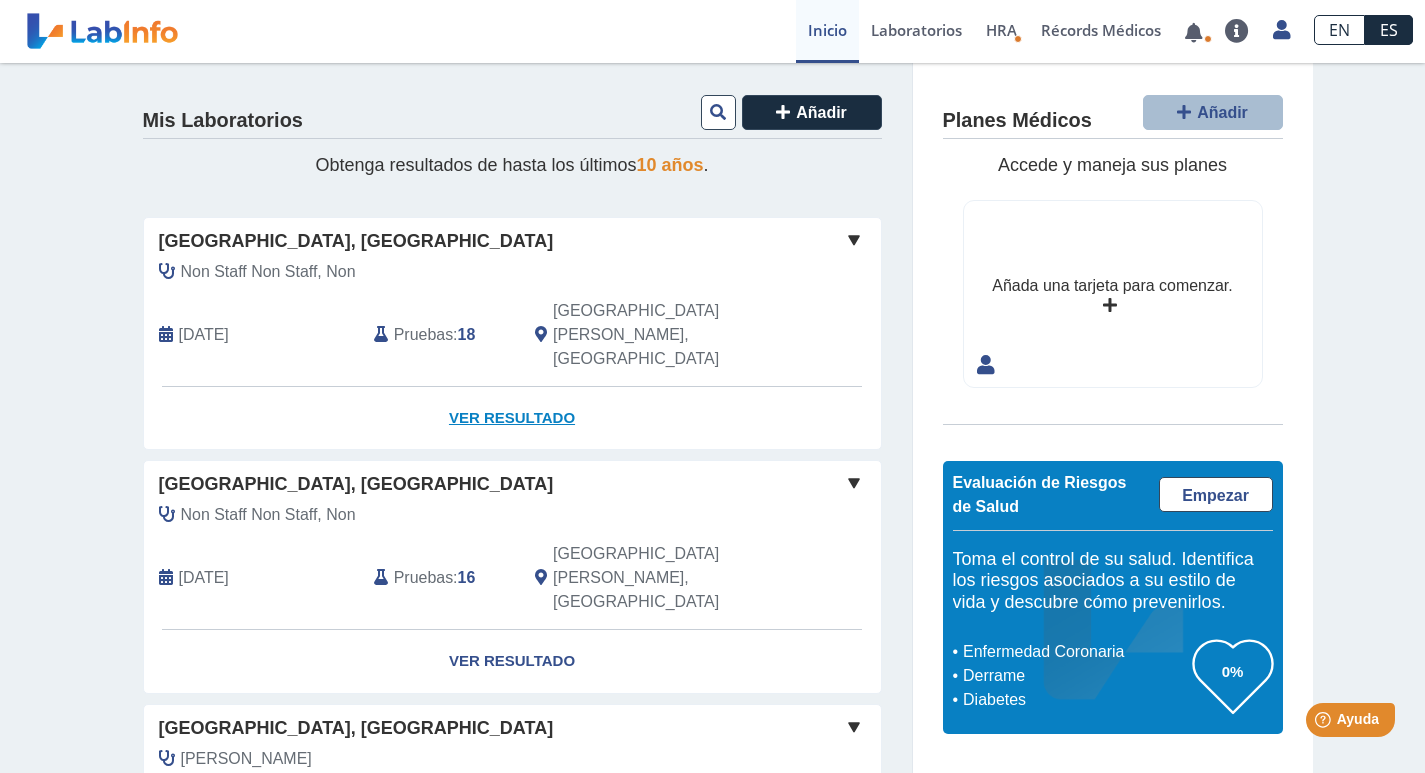 click on "Ver Resultado" 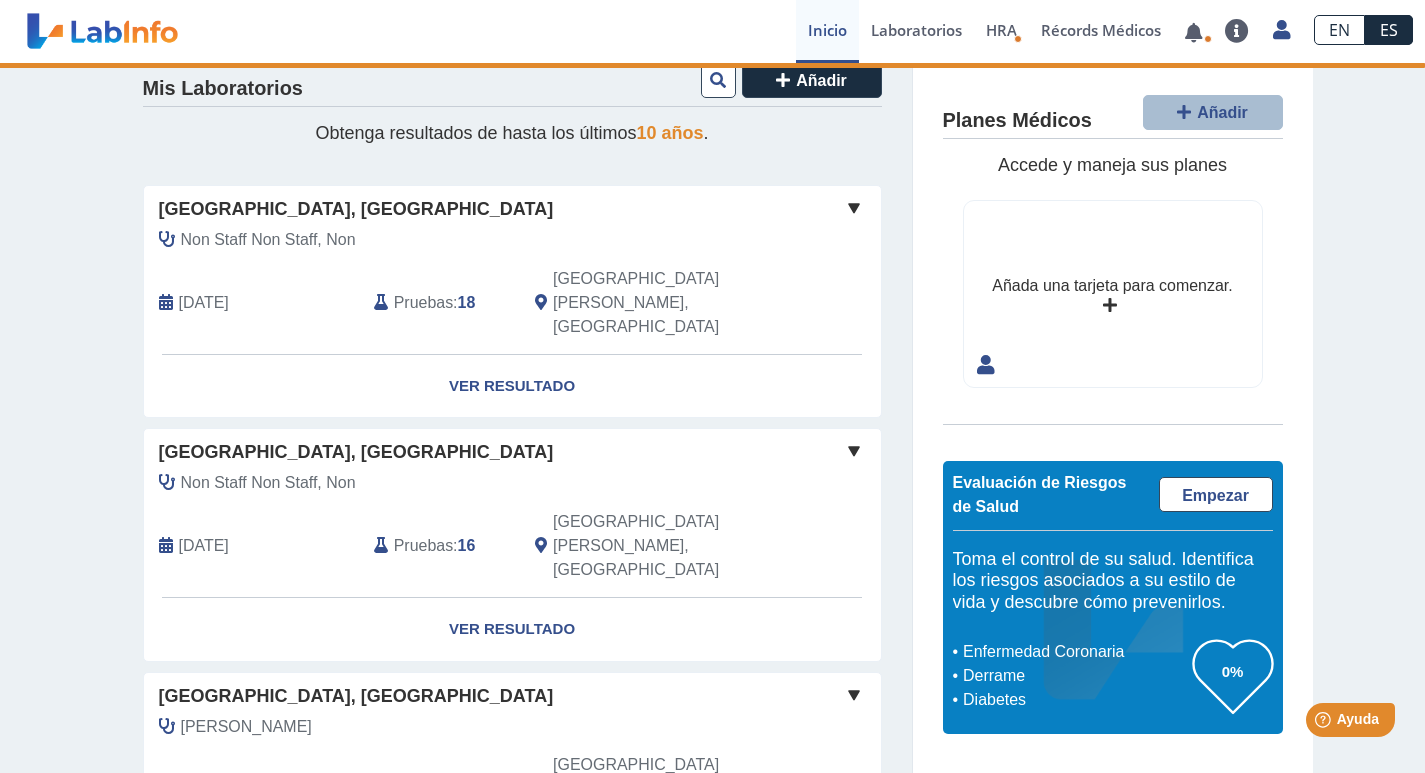 scroll, scrollTop: 0, scrollLeft: 0, axis: both 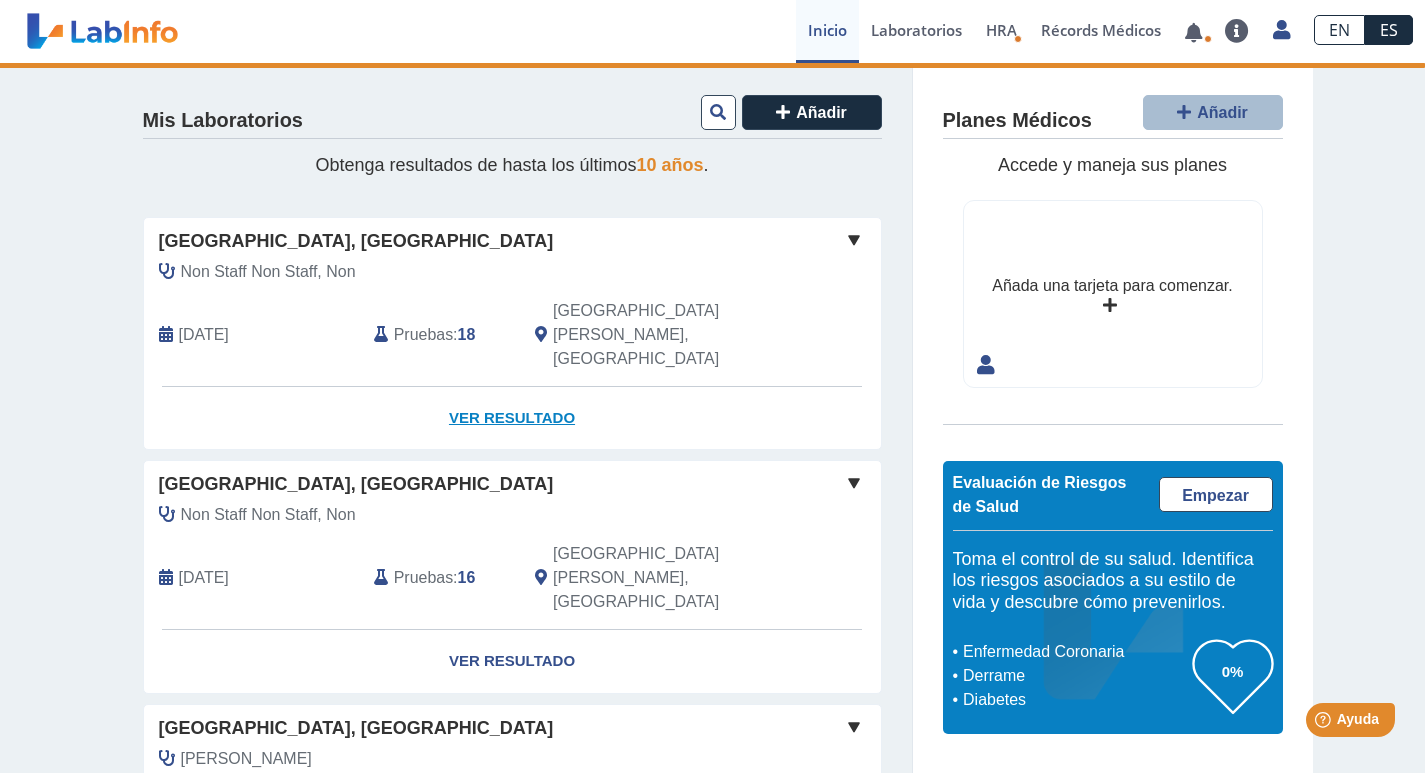 click on "Ver Resultado" 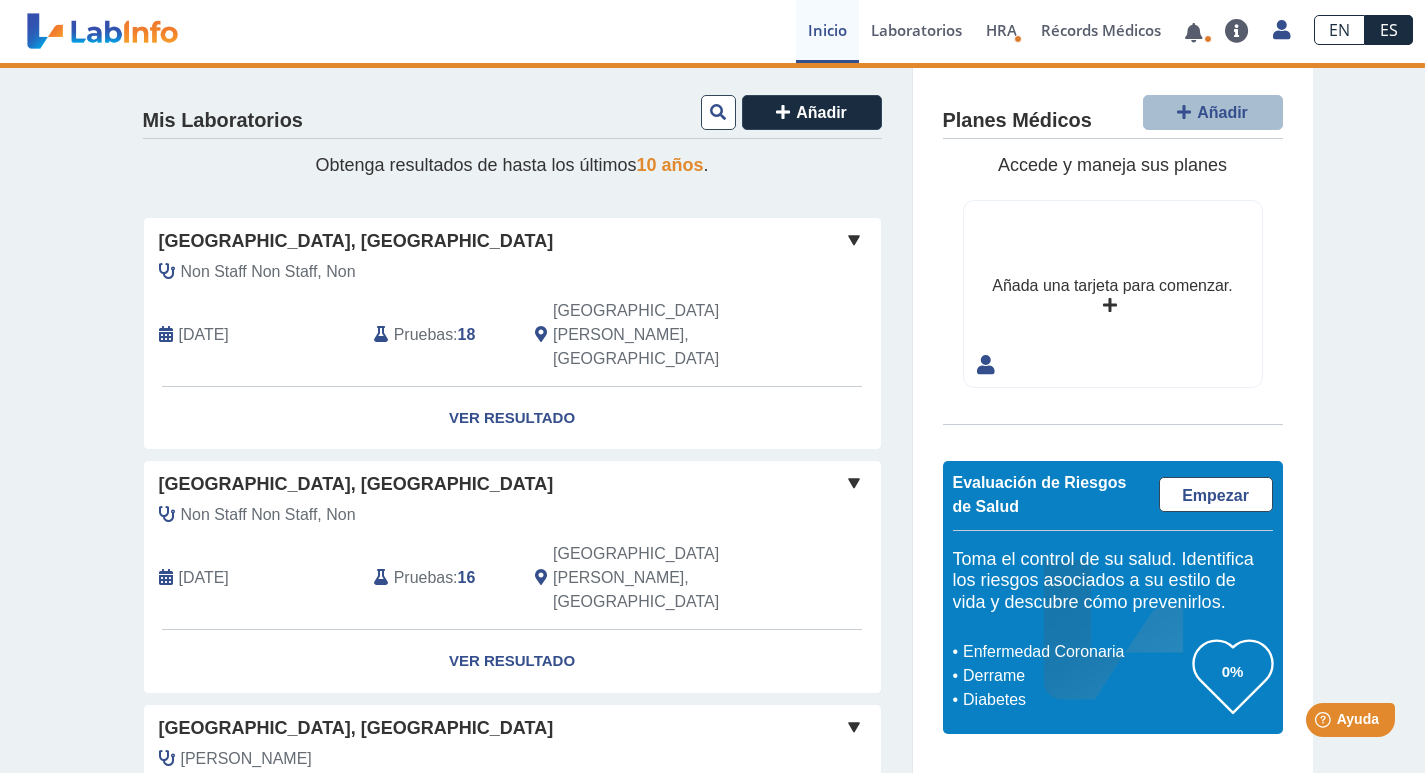 click 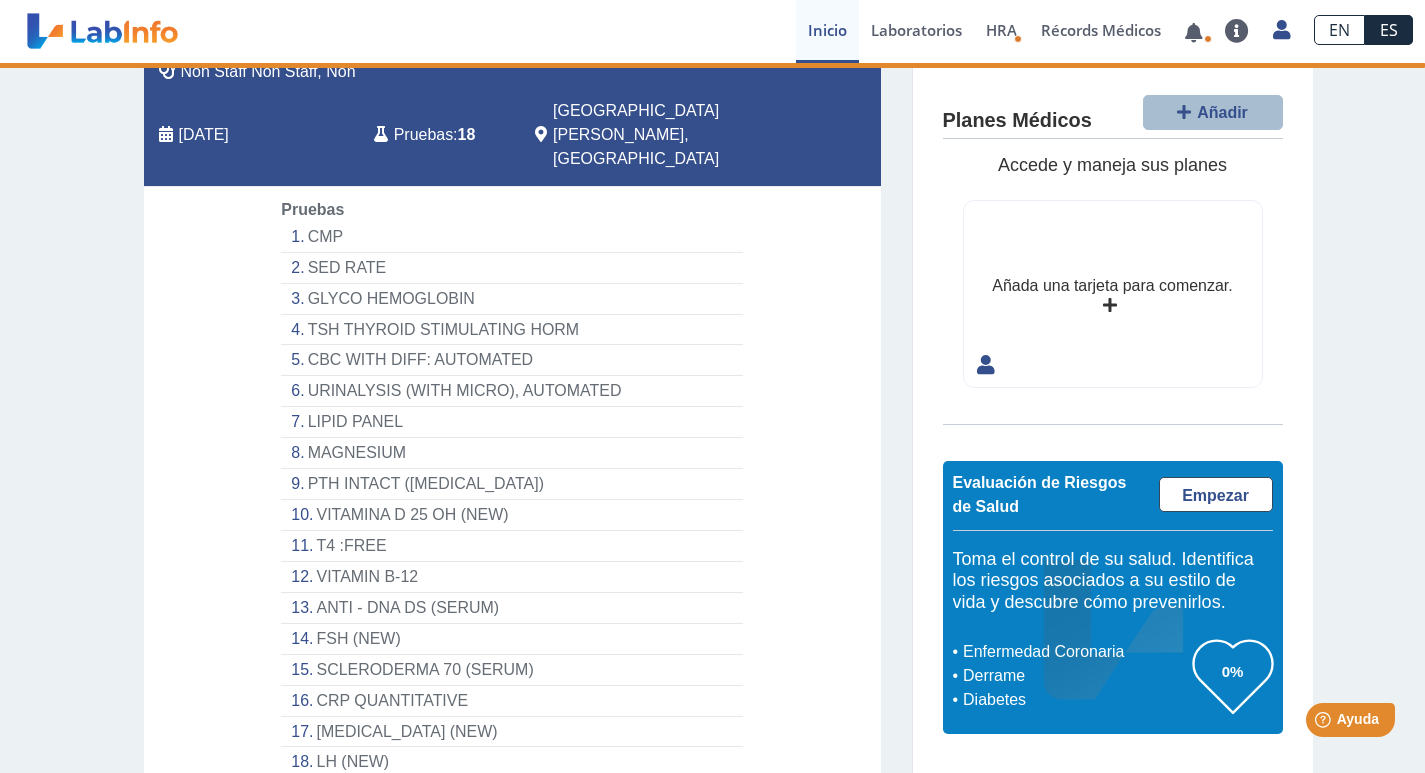 scroll, scrollTop: 0, scrollLeft: 0, axis: both 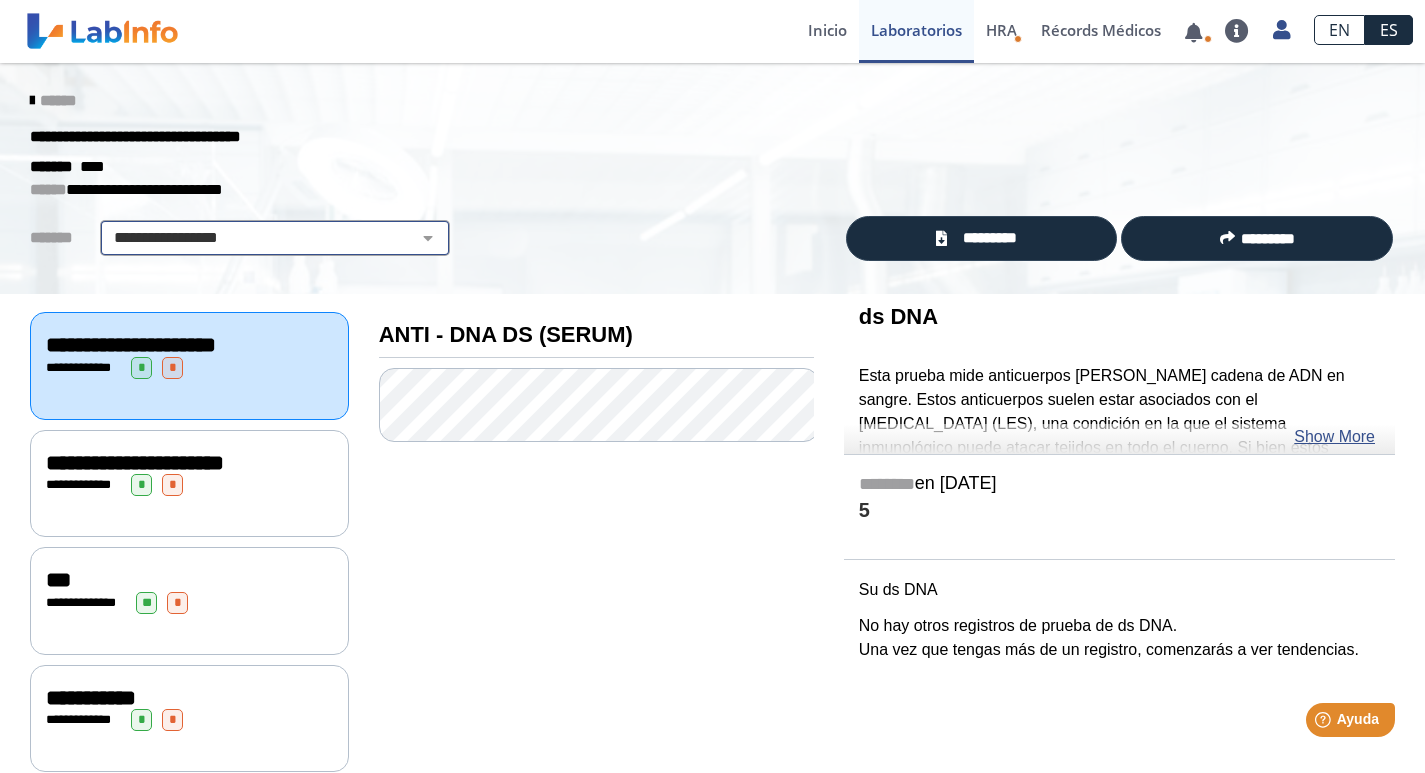 click on "**********" 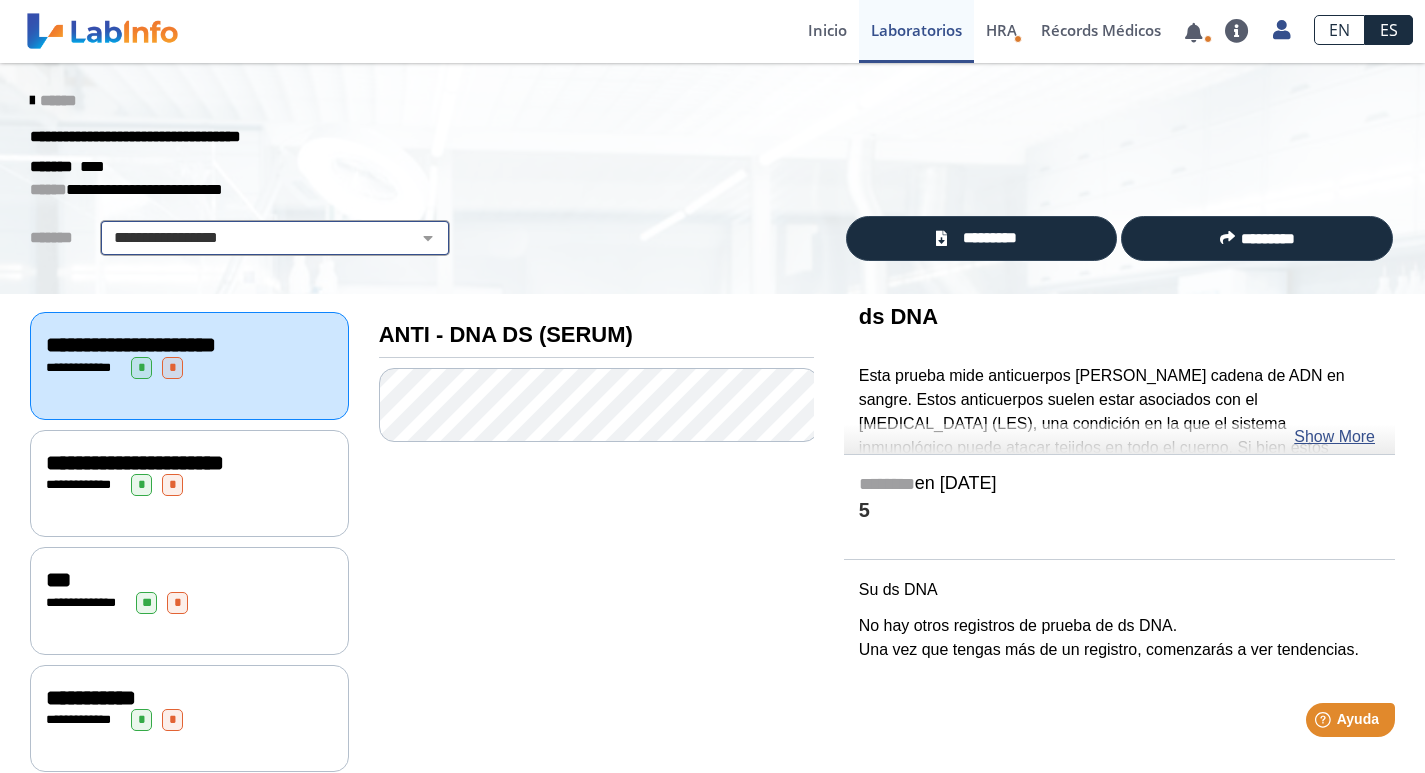 click on "**********" 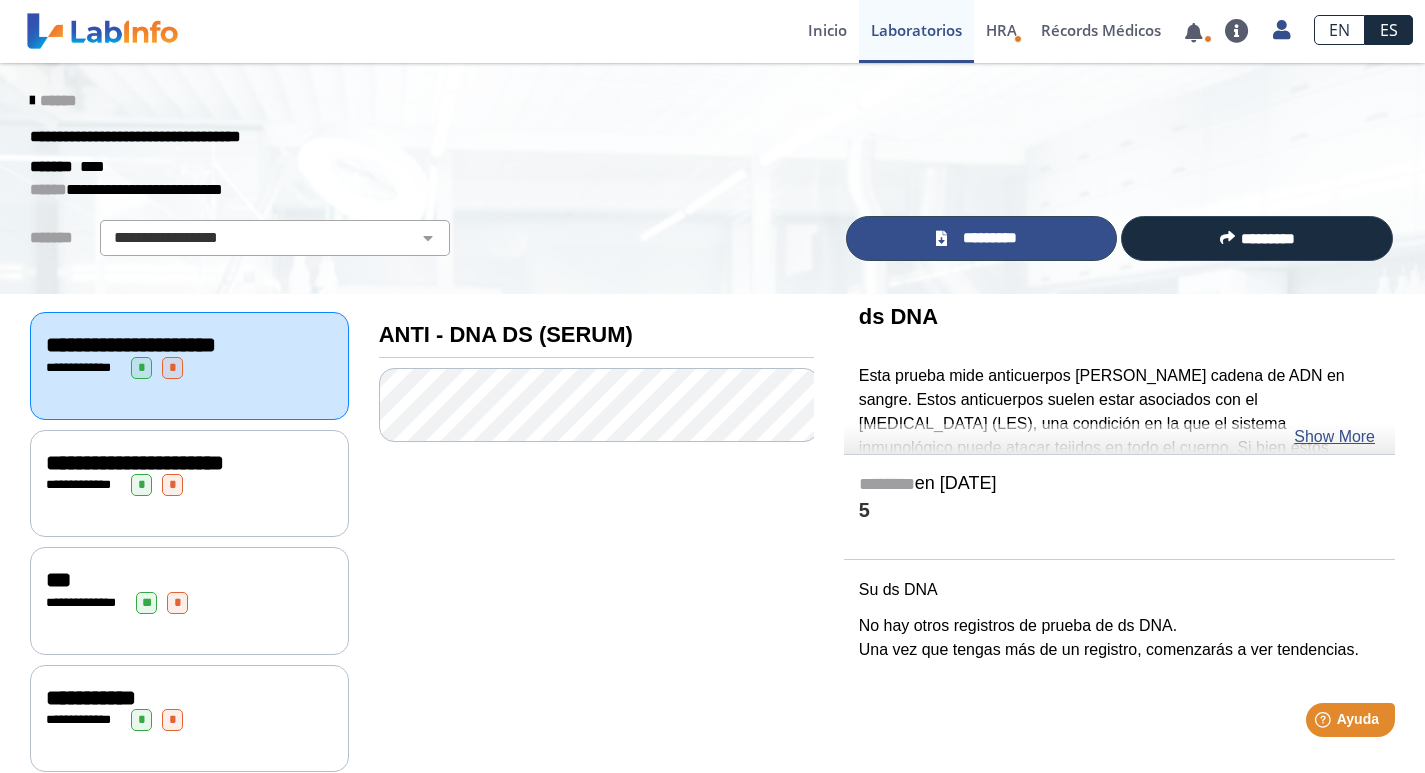 click on "*********" 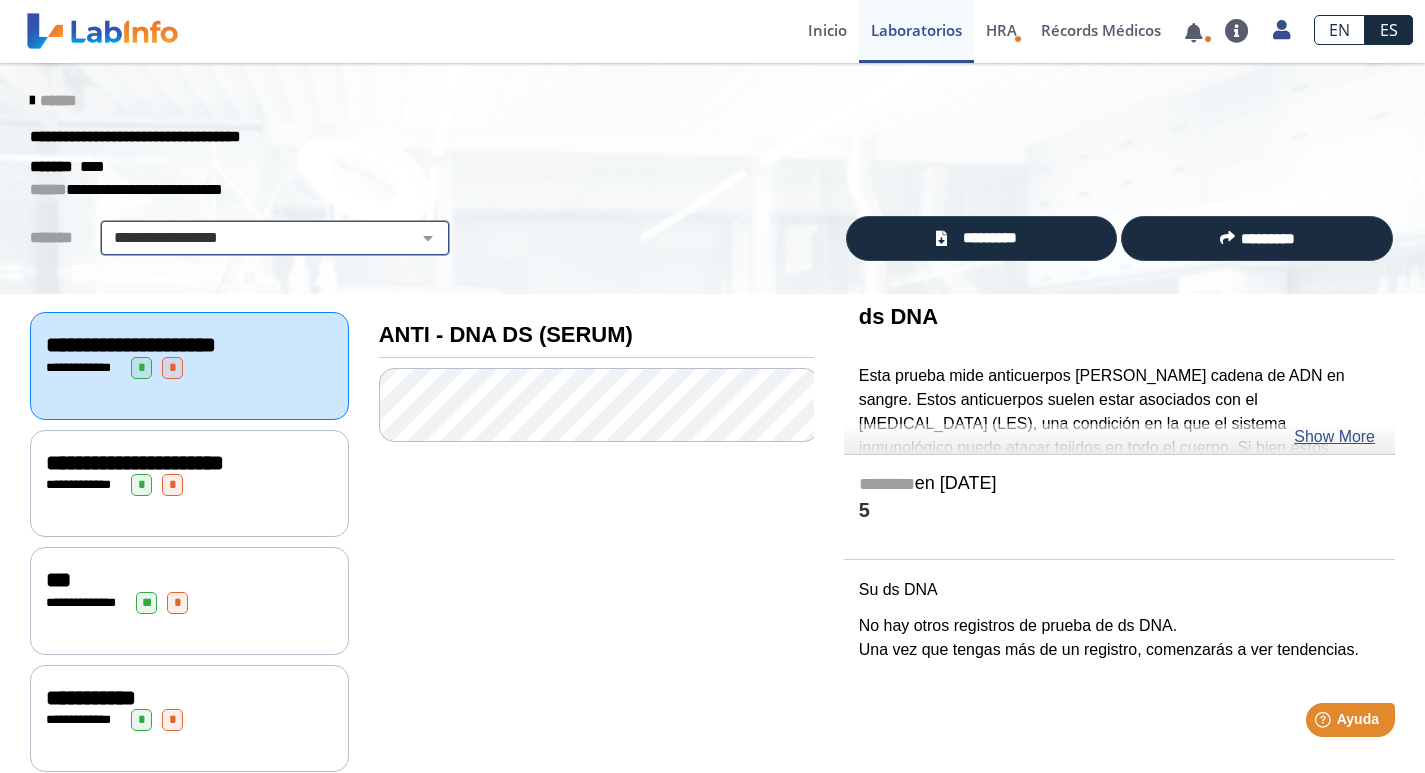 click on "**********" 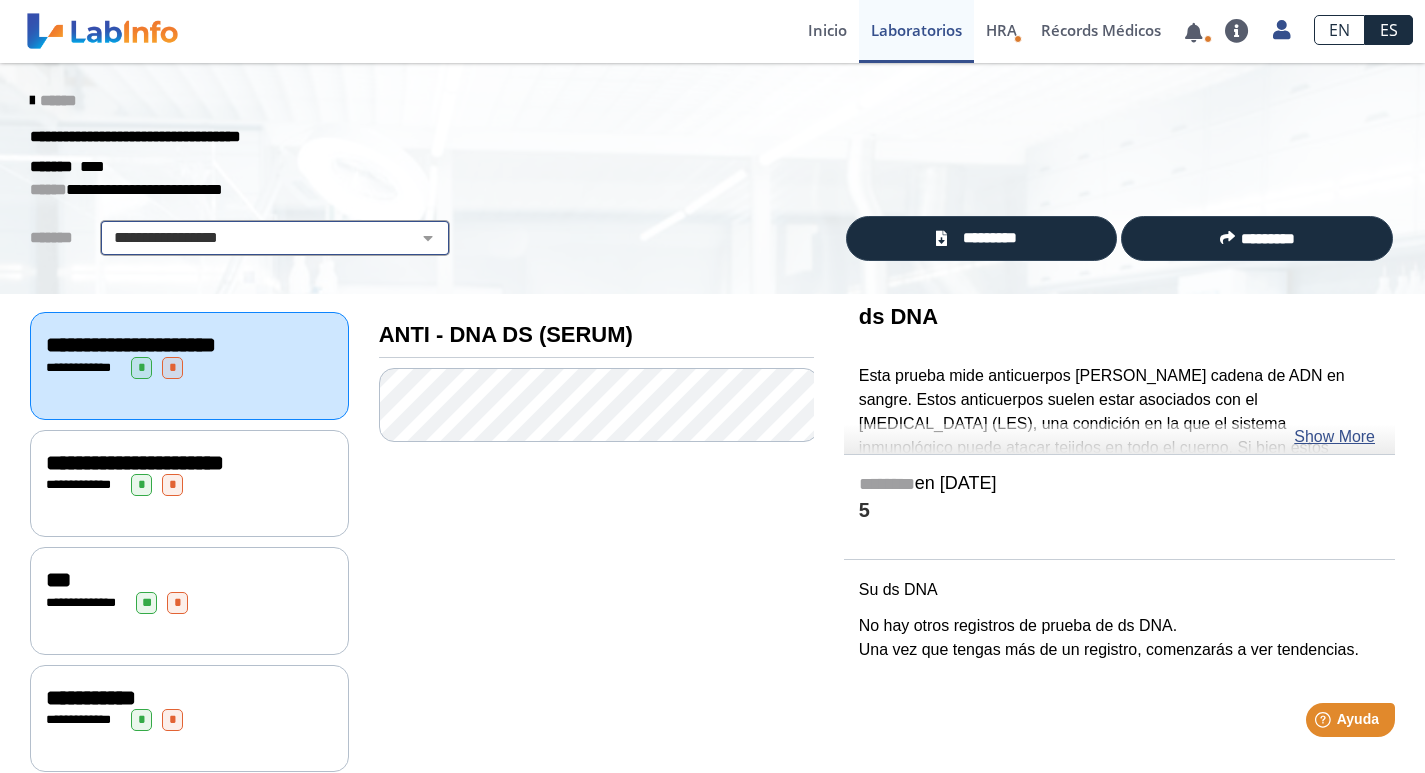 click on "**********" 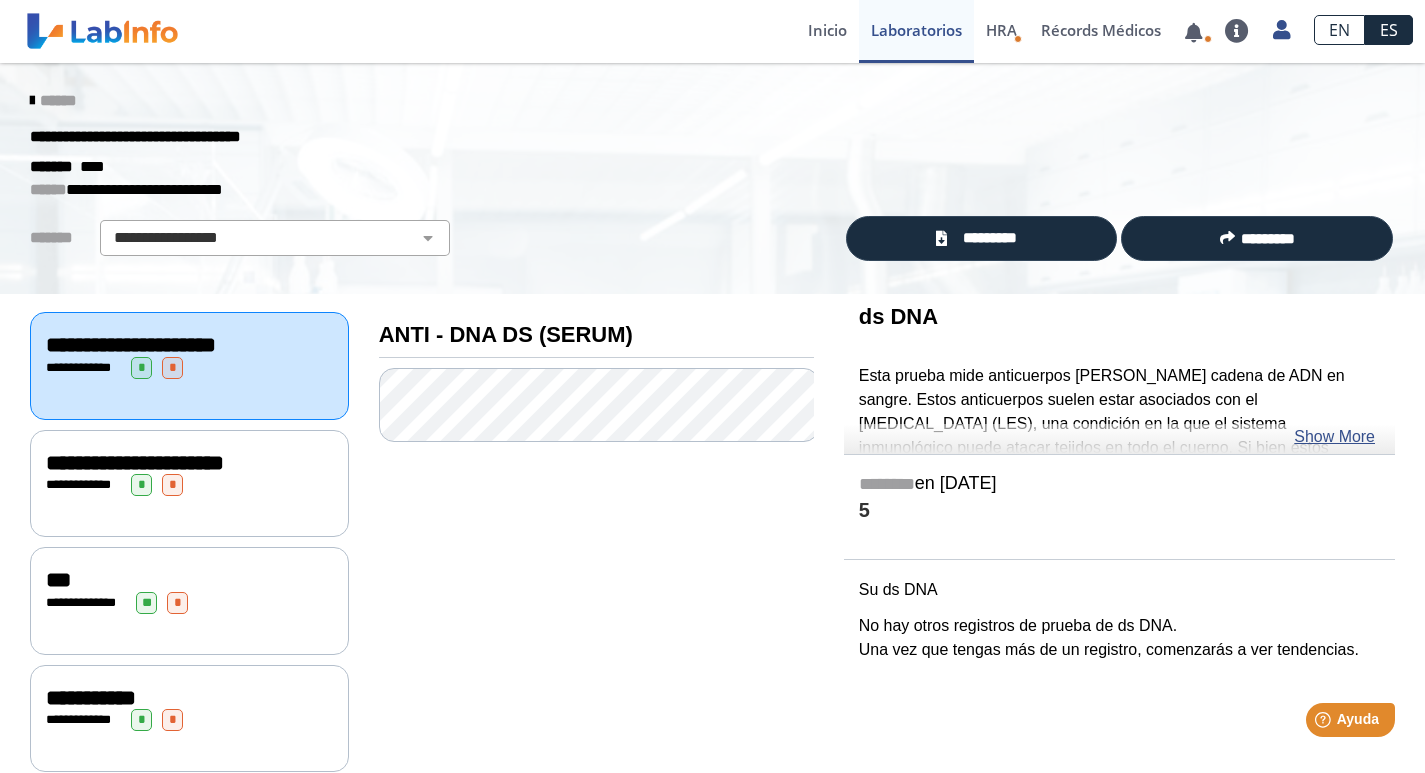 click 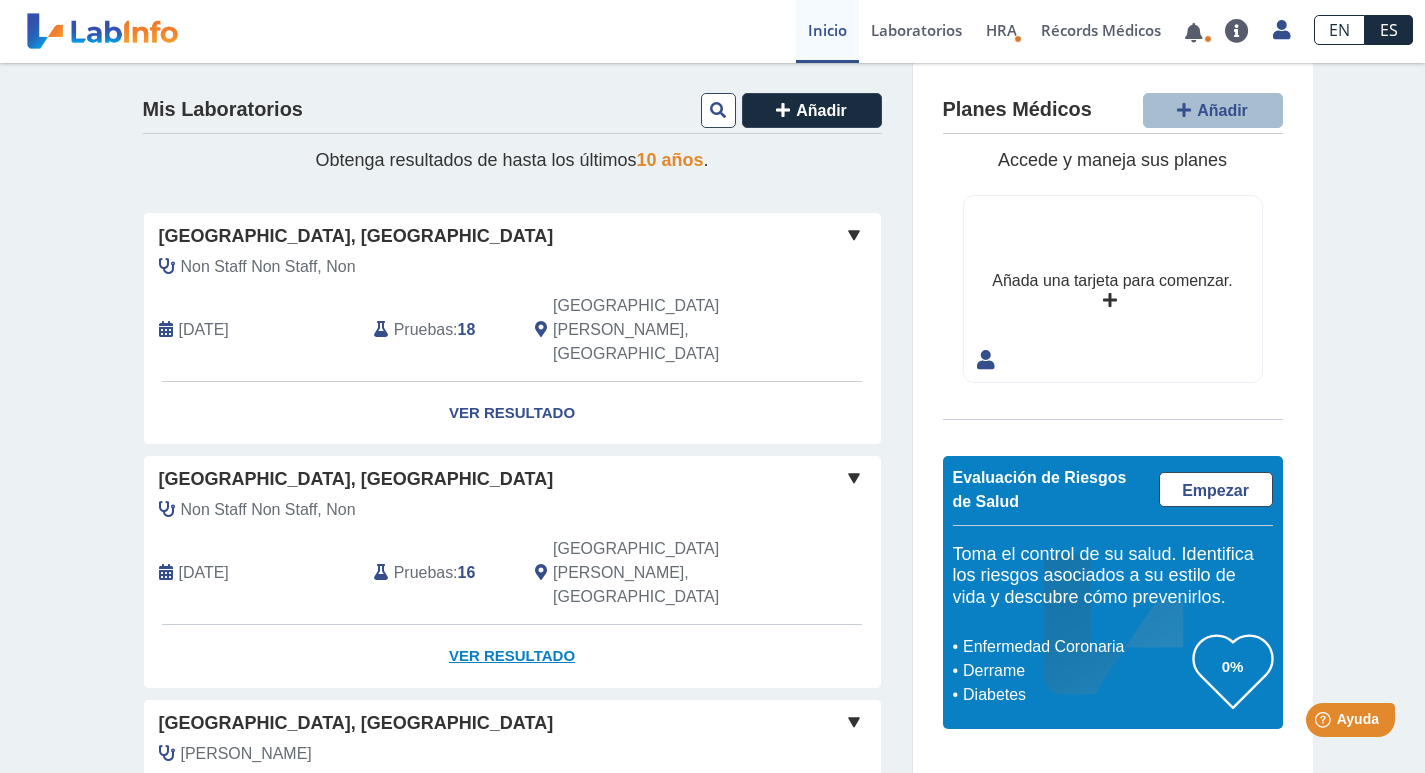 click on "Ver Resultado" 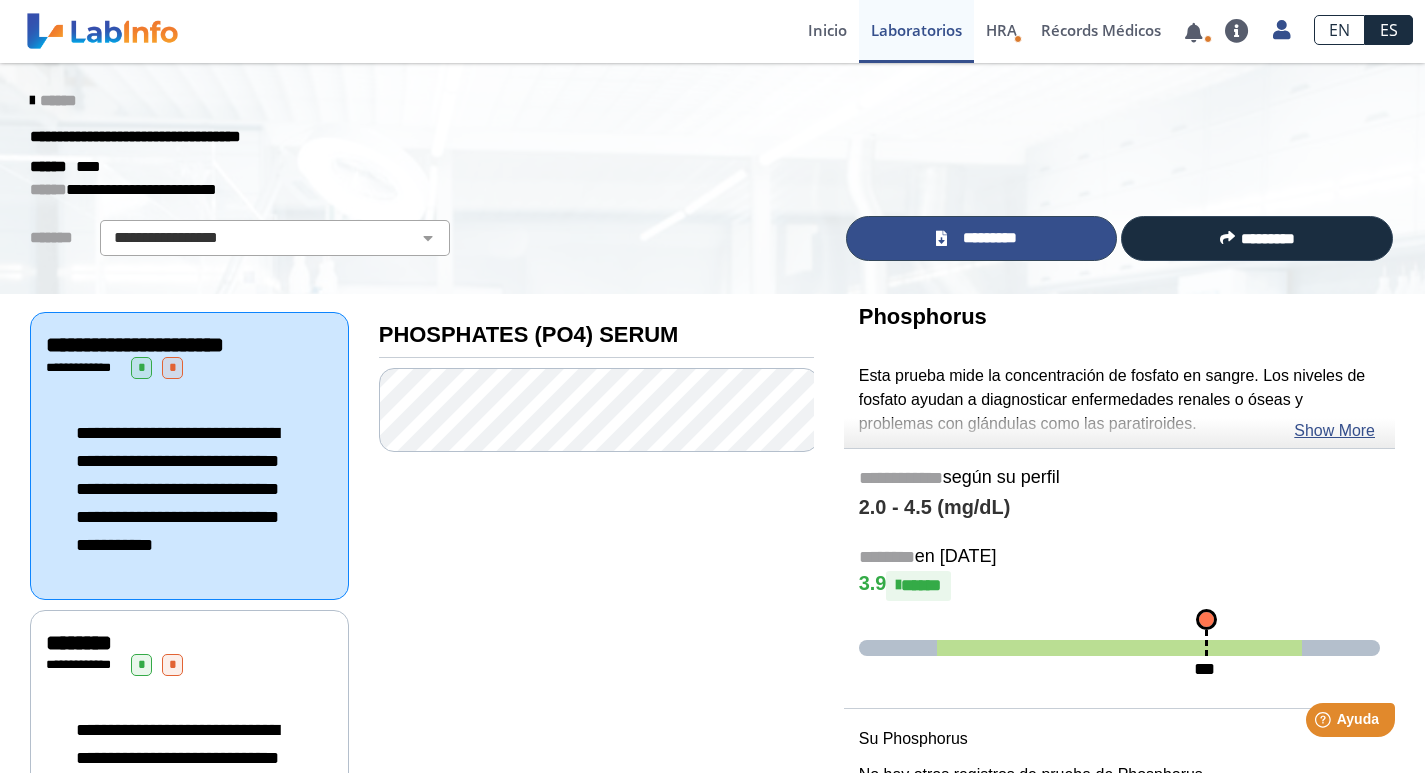 click on "*********" 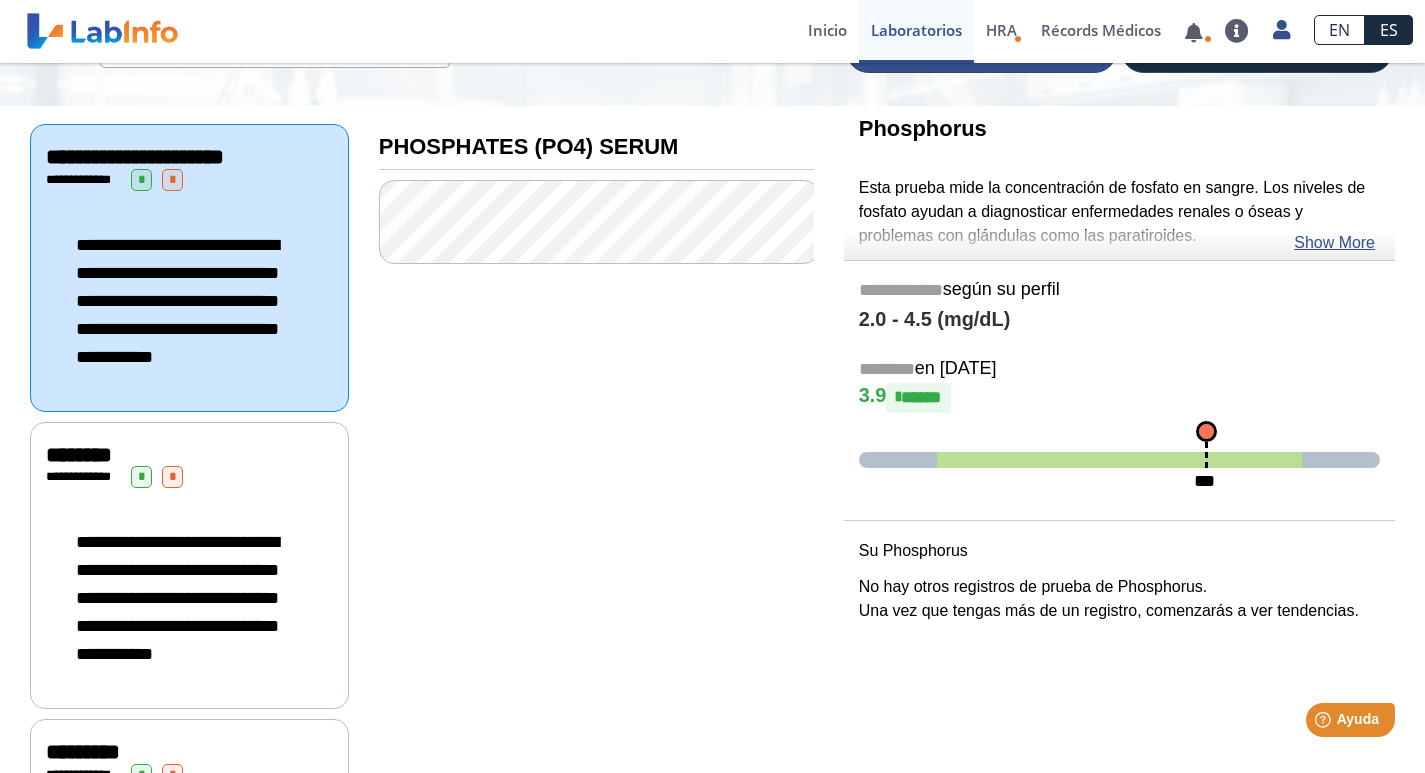 scroll, scrollTop: 200, scrollLeft: 0, axis: vertical 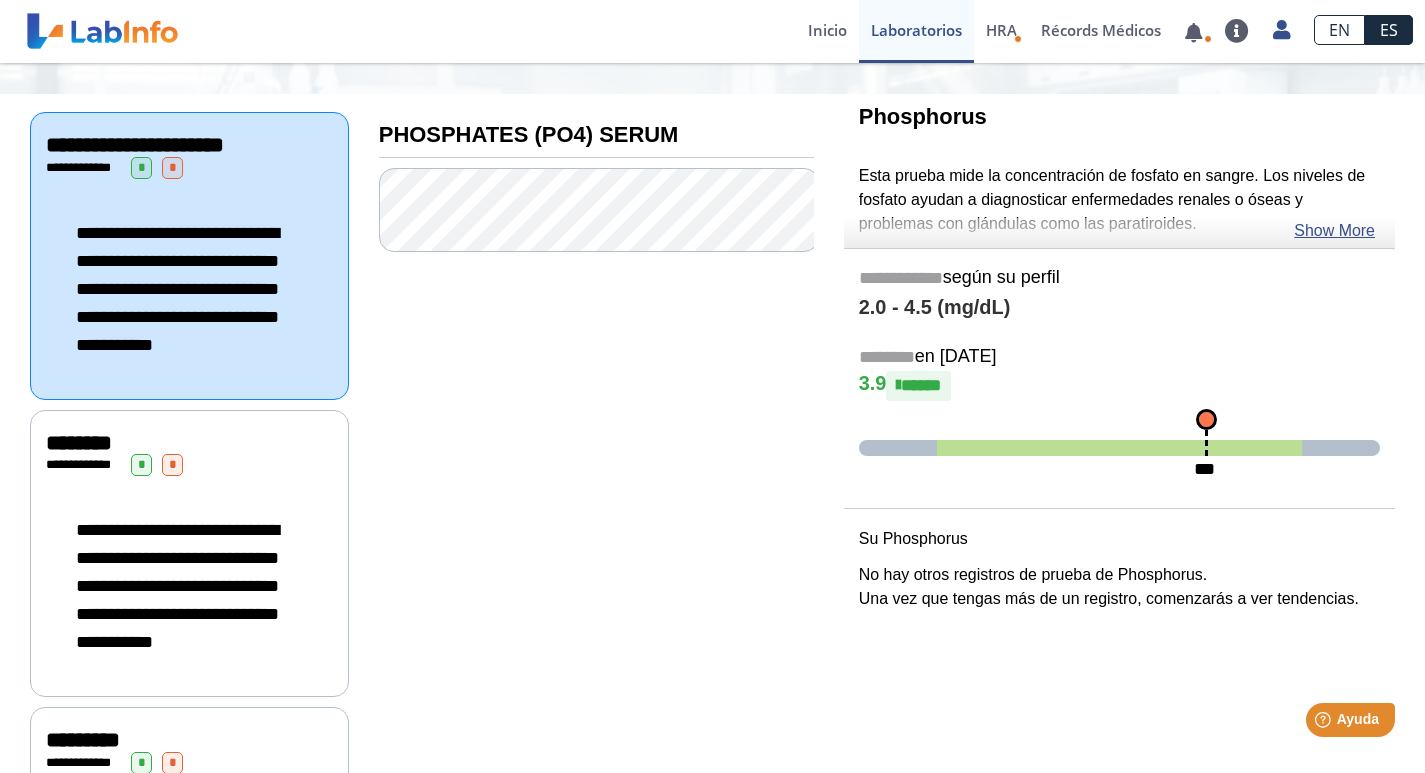drag, startPoint x: 124, startPoint y: 562, endPoint x: 169, endPoint y: 561, distance: 45.01111 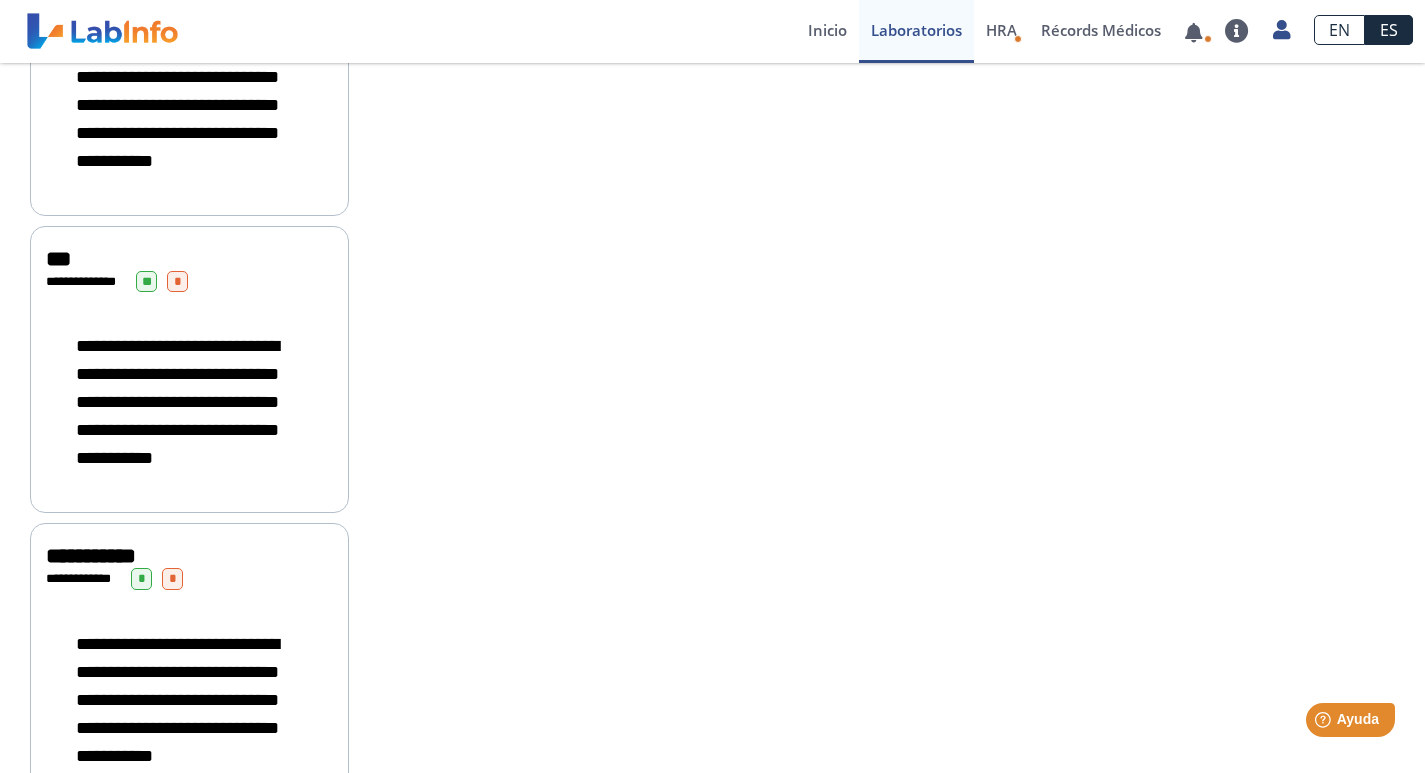 scroll, scrollTop: 1400, scrollLeft: 0, axis: vertical 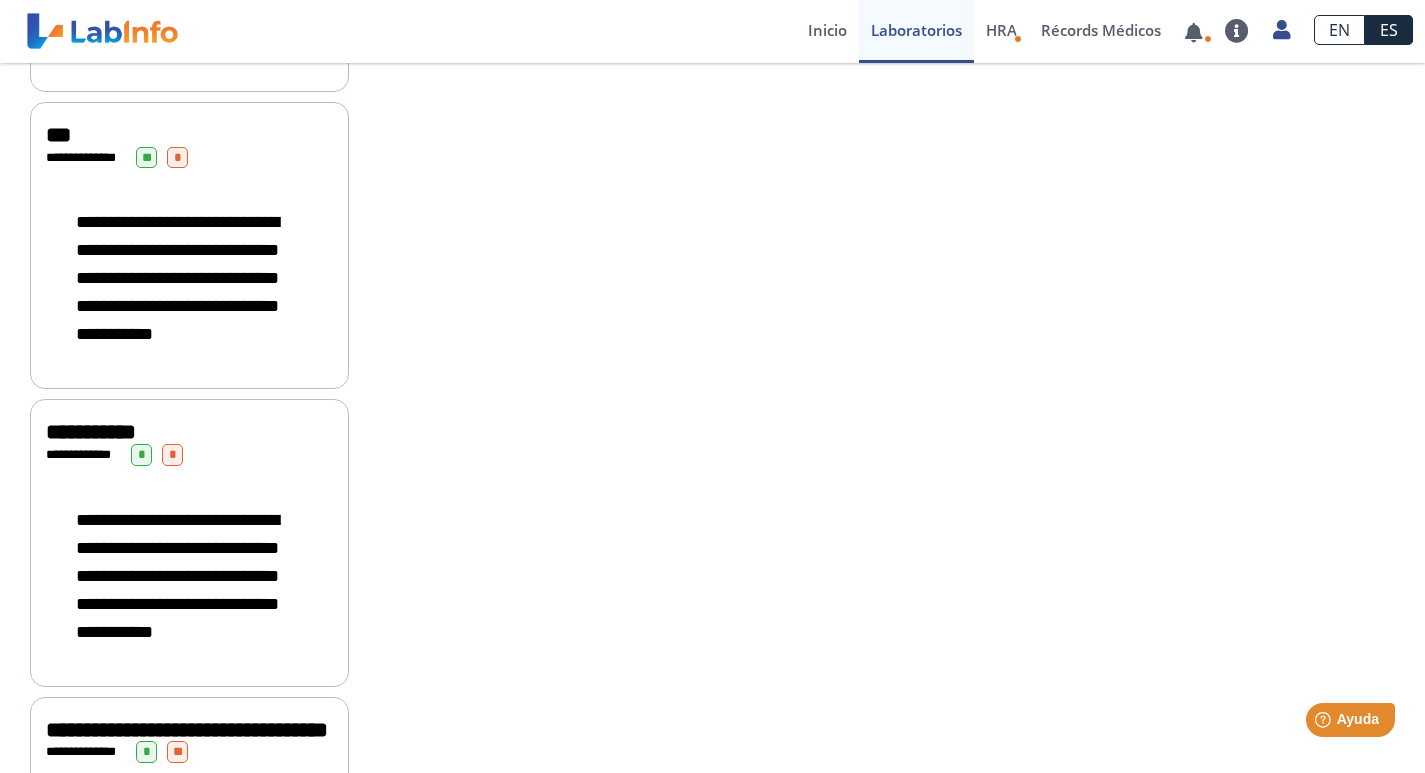 click on "**********" 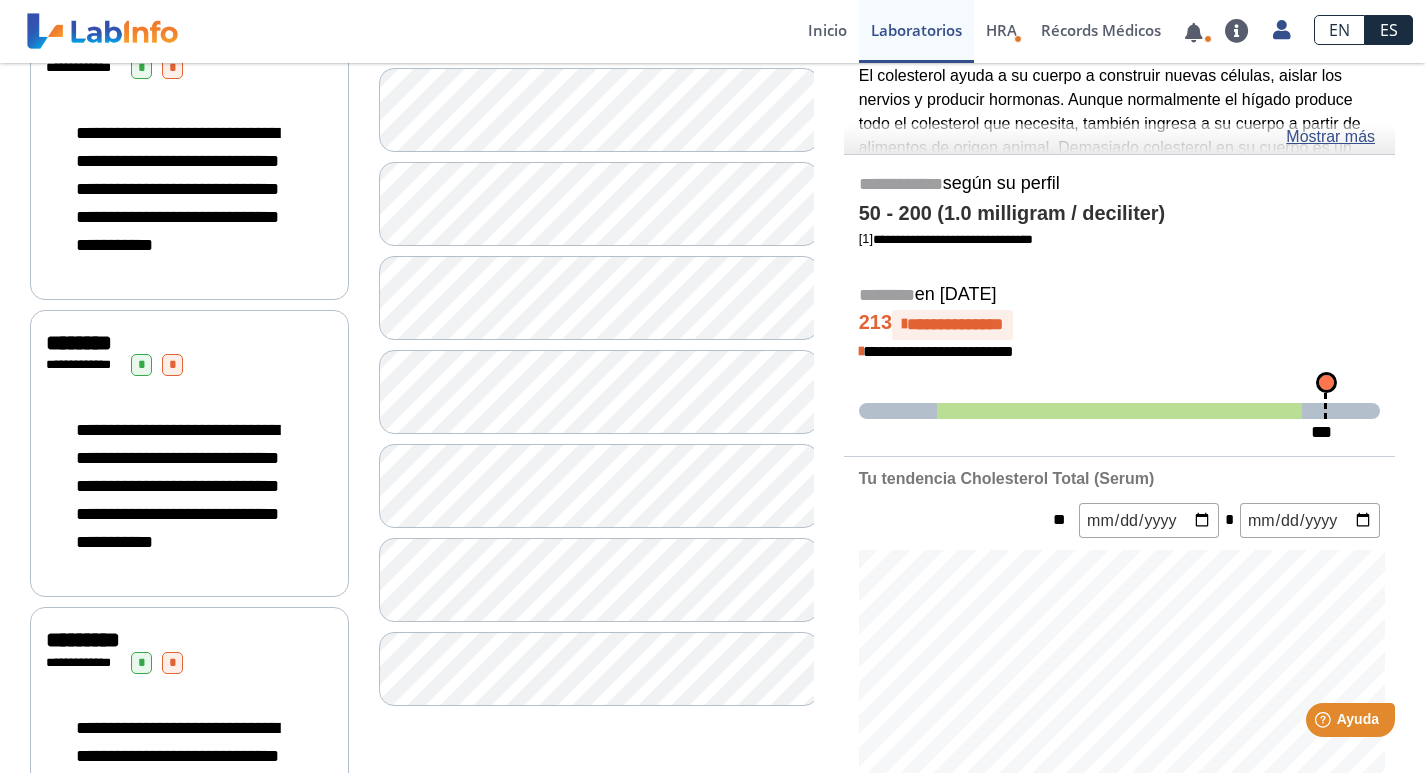 scroll, scrollTop: 200, scrollLeft: 0, axis: vertical 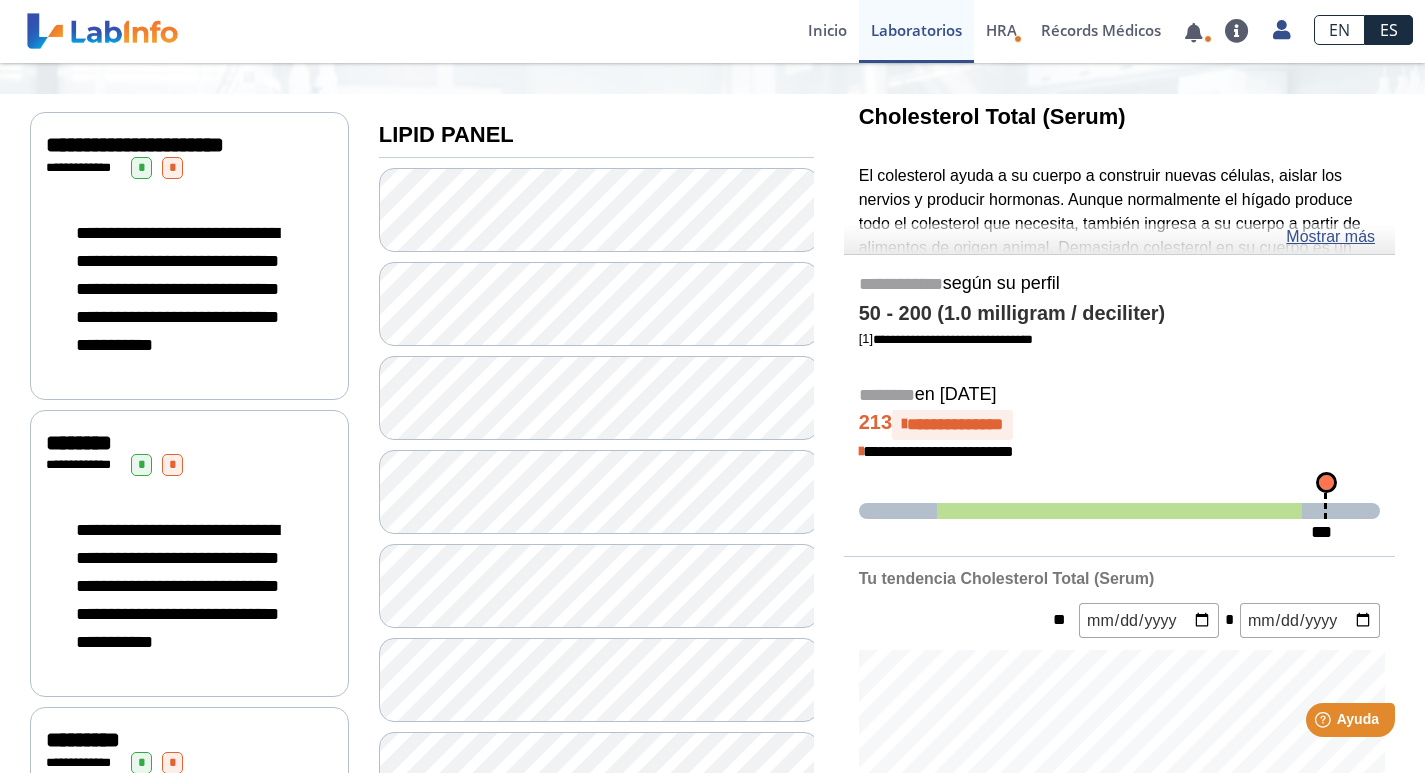 click on "**********" 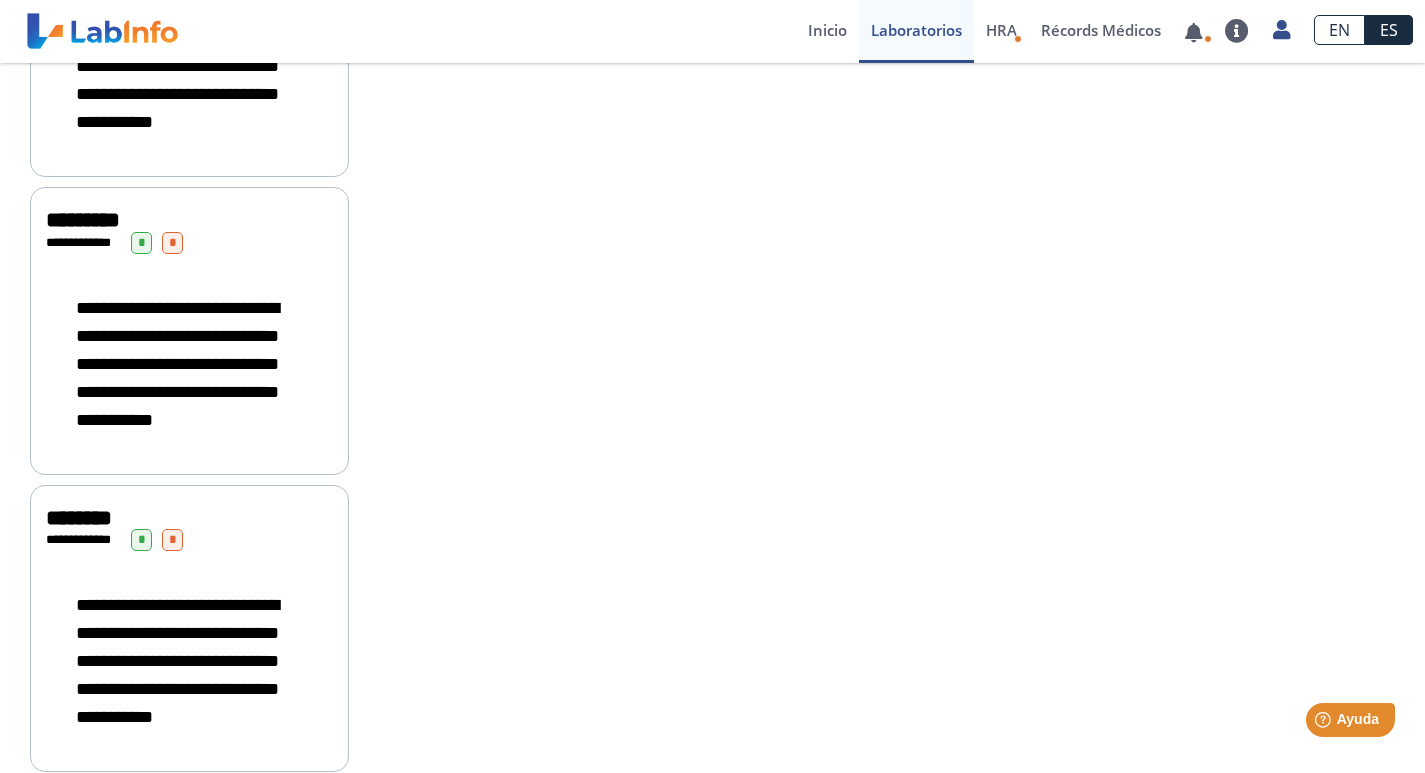 scroll, scrollTop: 3100, scrollLeft: 0, axis: vertical 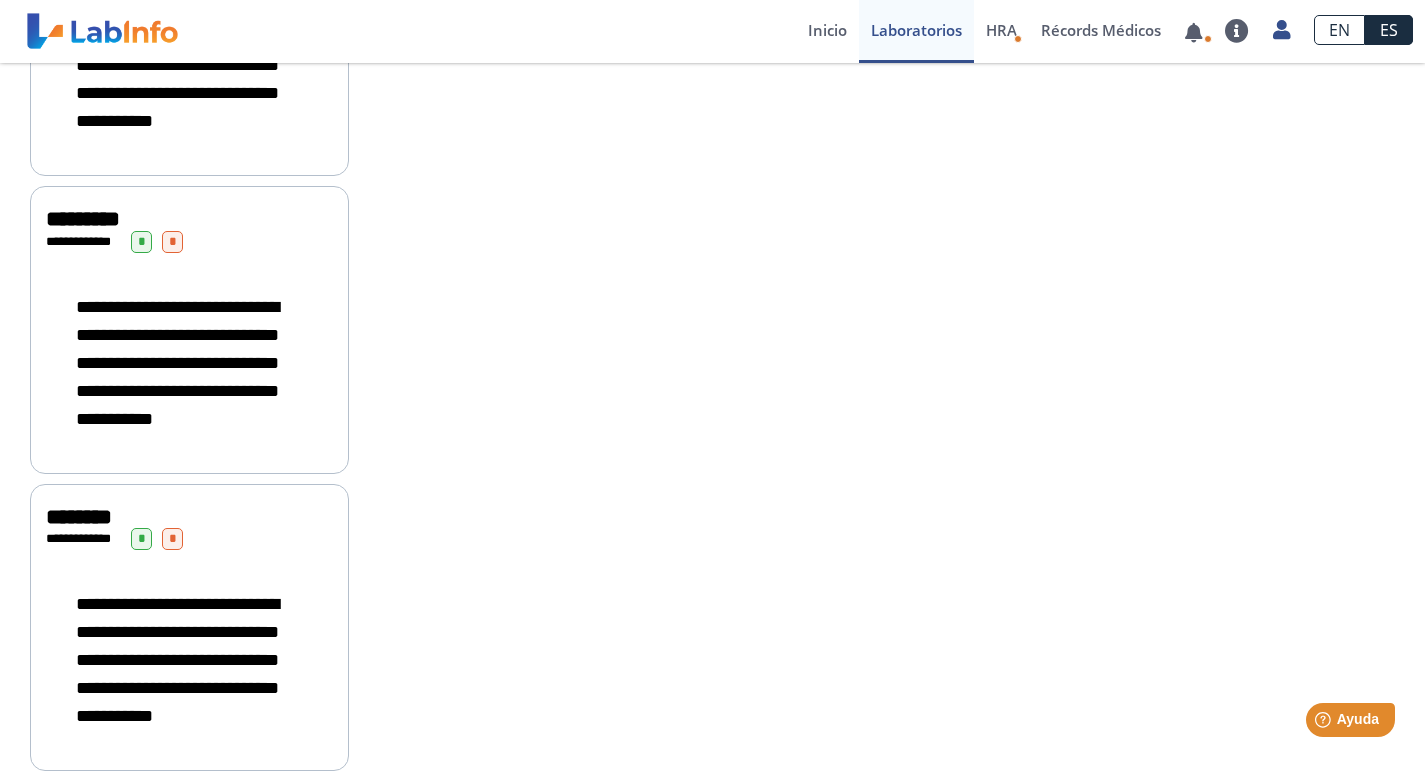 click on "**********" 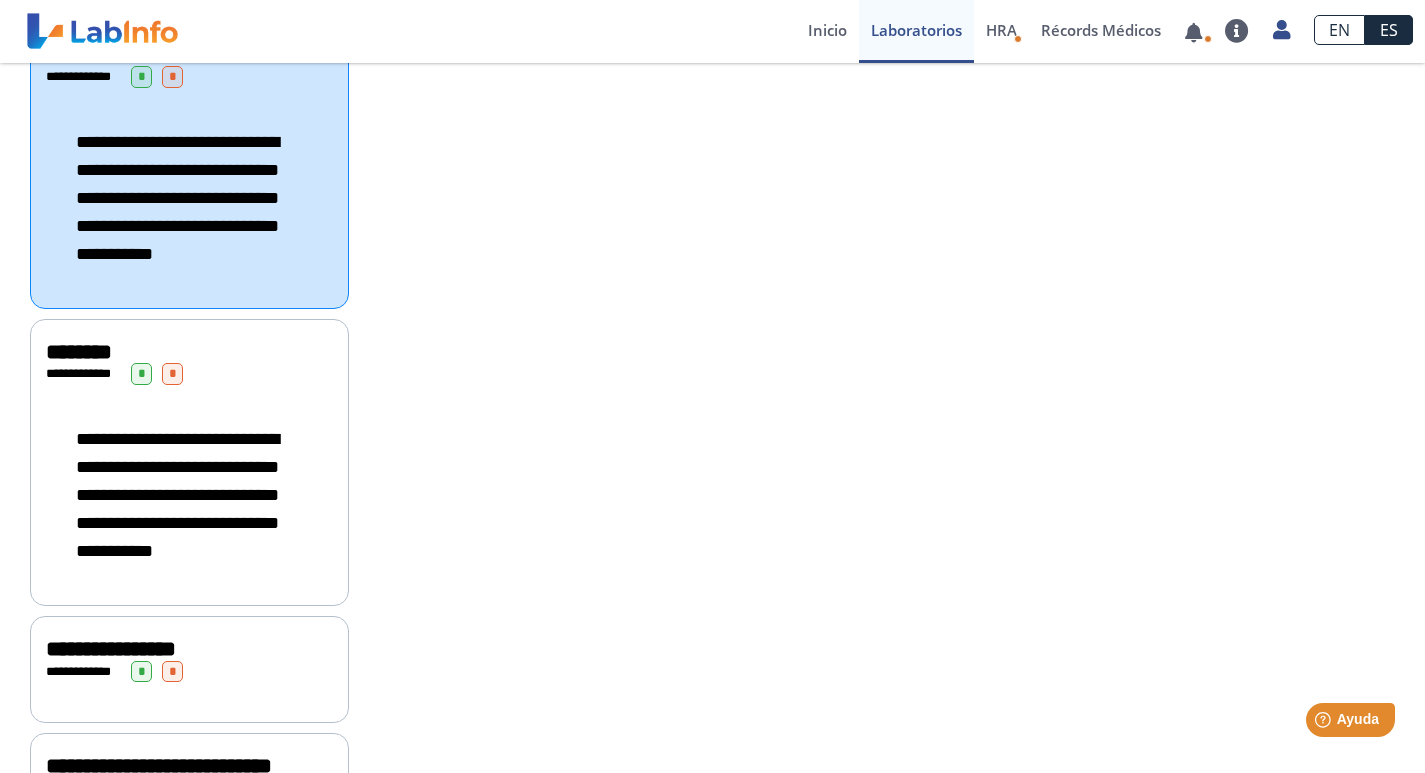 scroll, scrollTop: 3300, scrollLeft: 0, axis: vertical 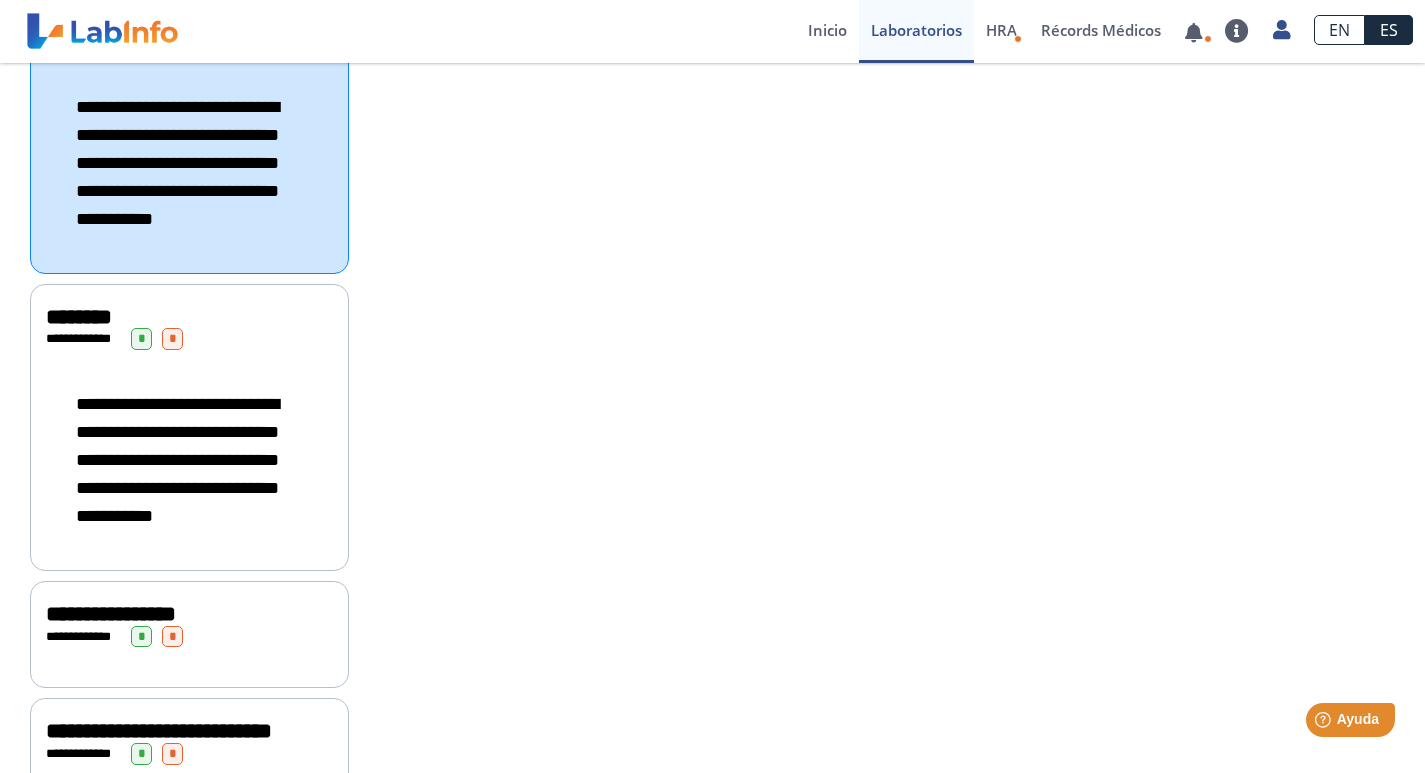 drag, startPoint x: 158, startPoint y: 490, endPoint x: 173, endPoint y: 487, distance: 15.297058 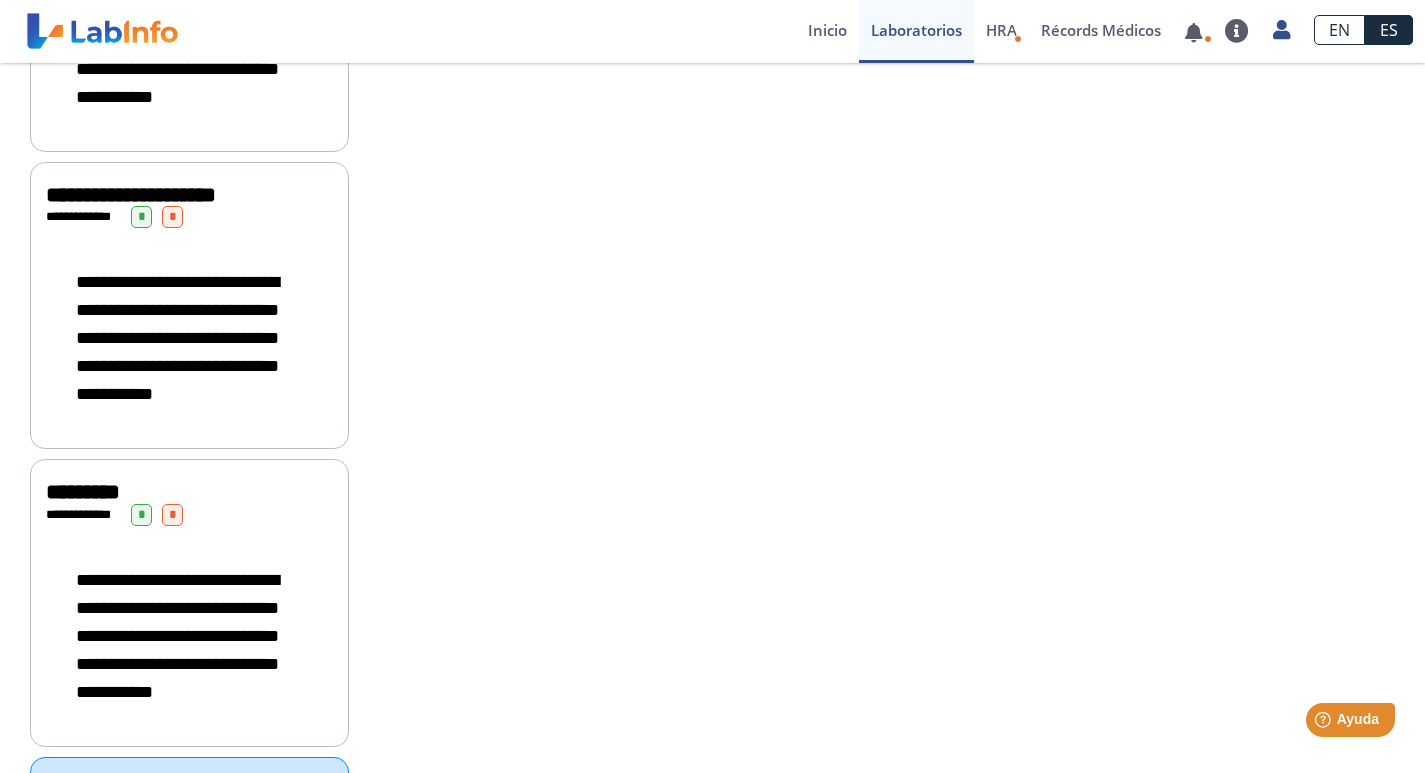 scroll, scrollTop: 2900, scrollLeft: 0, axis: vertical 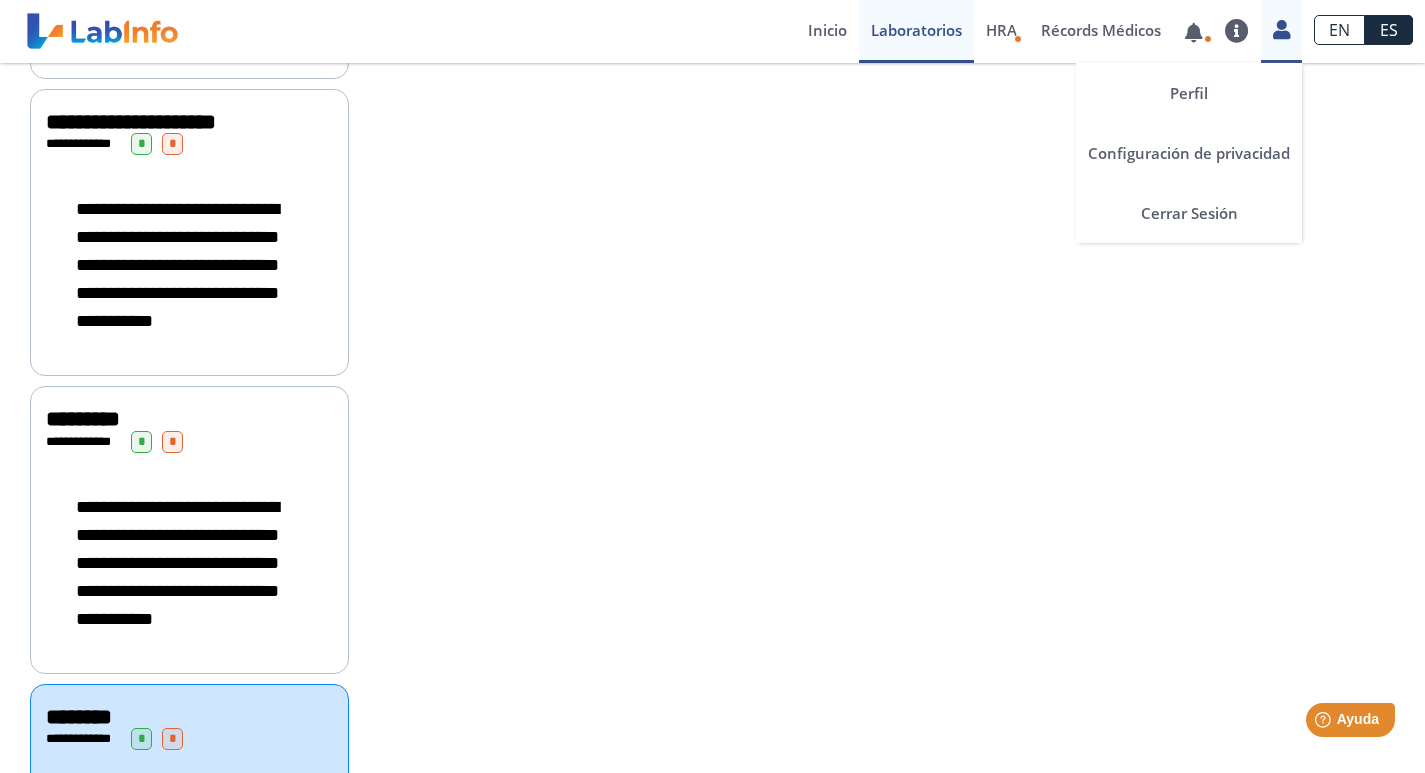 click at bounding box center [1281, 29] 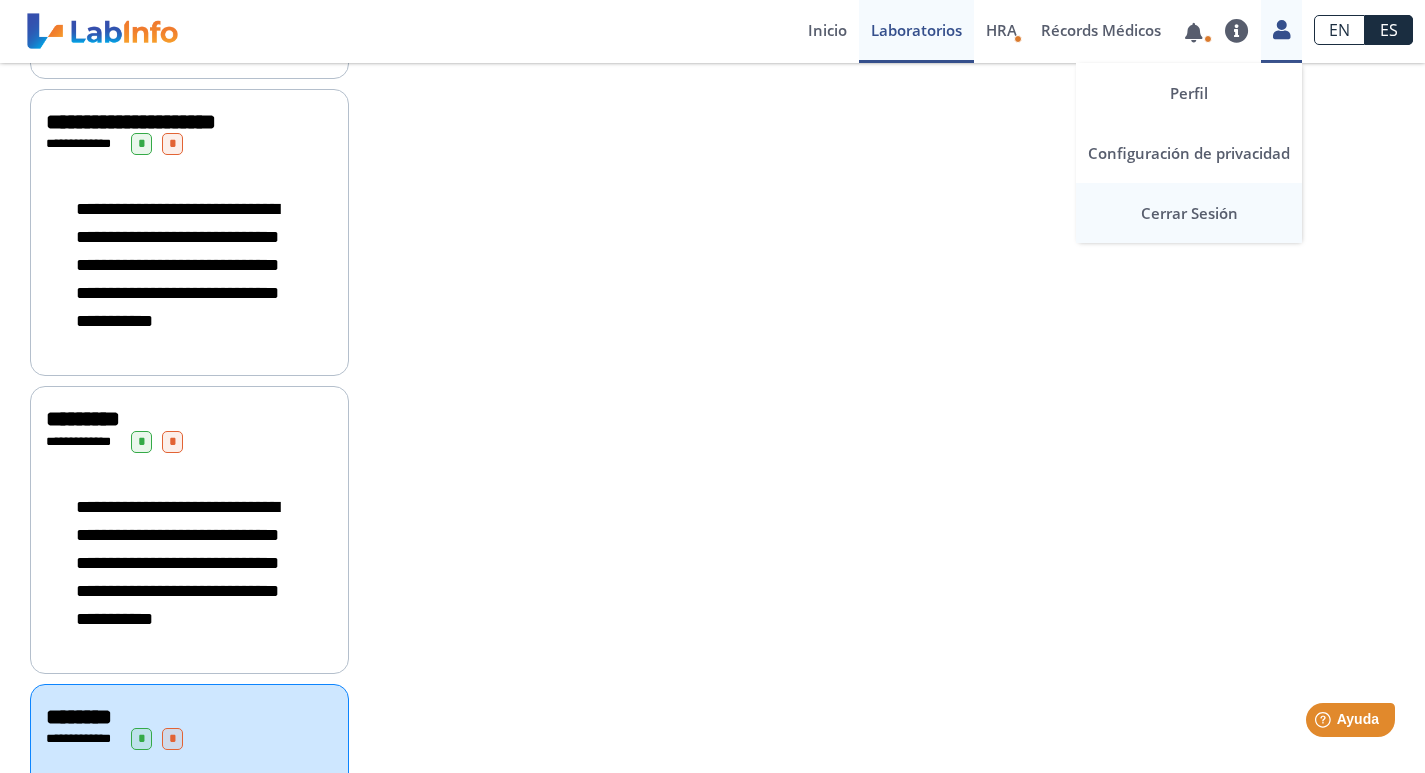 click on "Cerrar Sesión" at bounding box center [1189, 213] 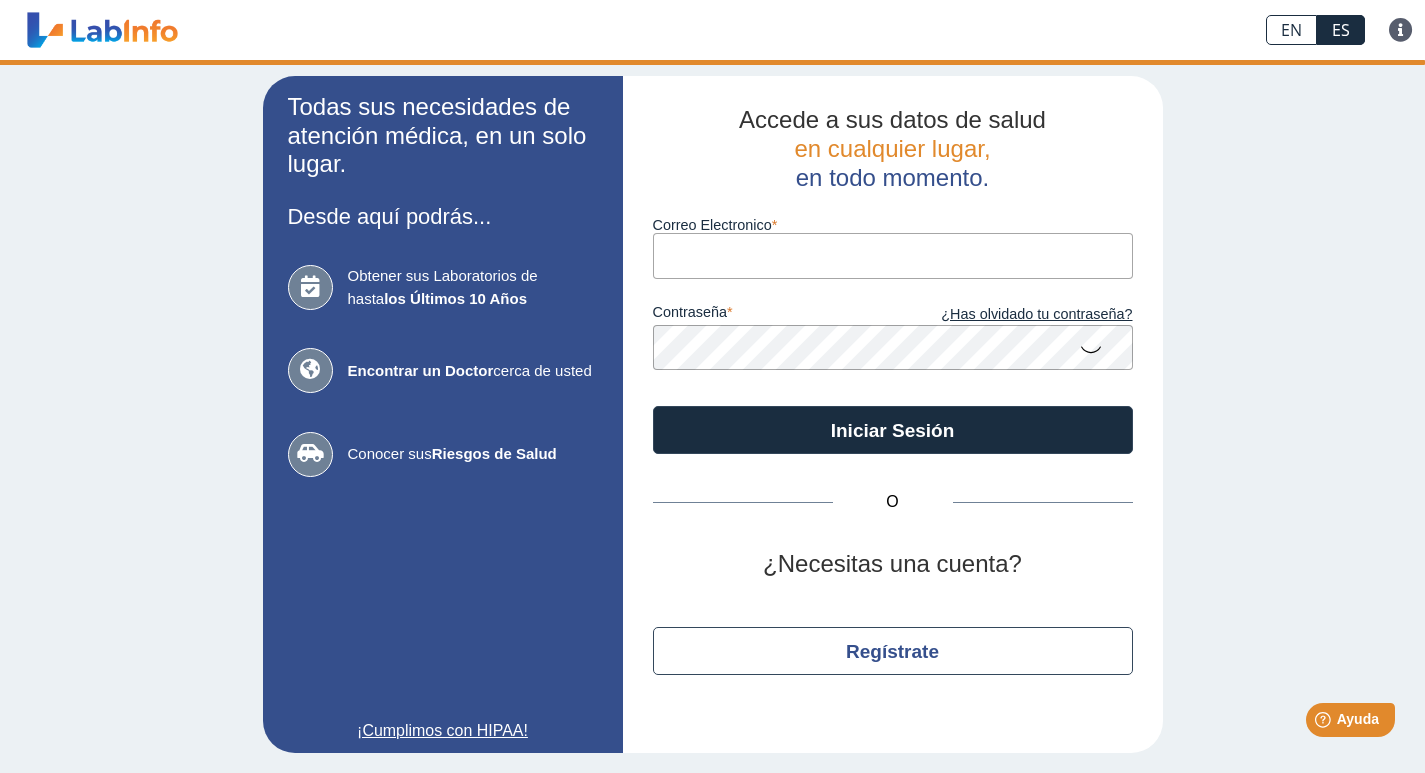 scroll, scrollTop: 4, scrollLeft: 0, axis: vertical 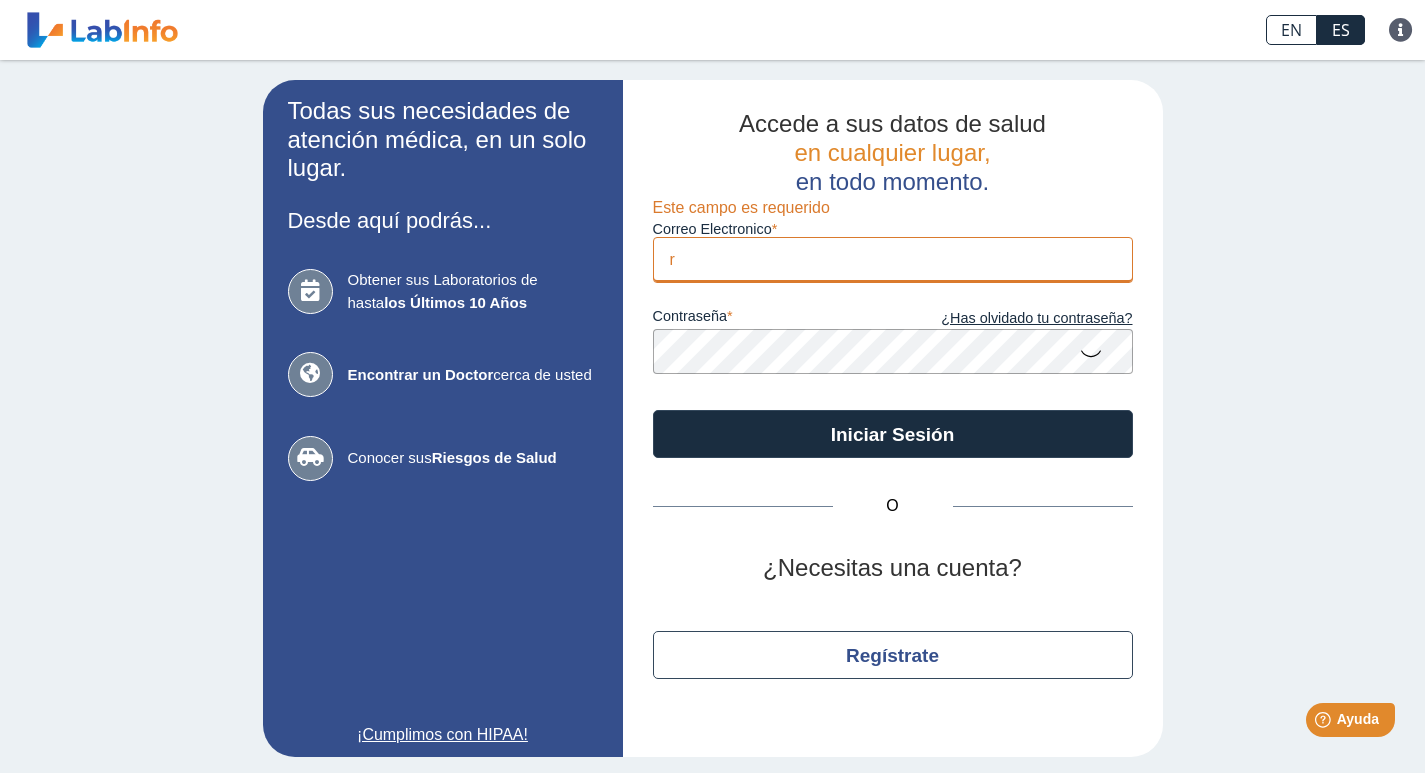 type on "[PERSON_NAME][EMAIL_ADDRESS][PERSON_NAME][DOMAIN_NAME]" 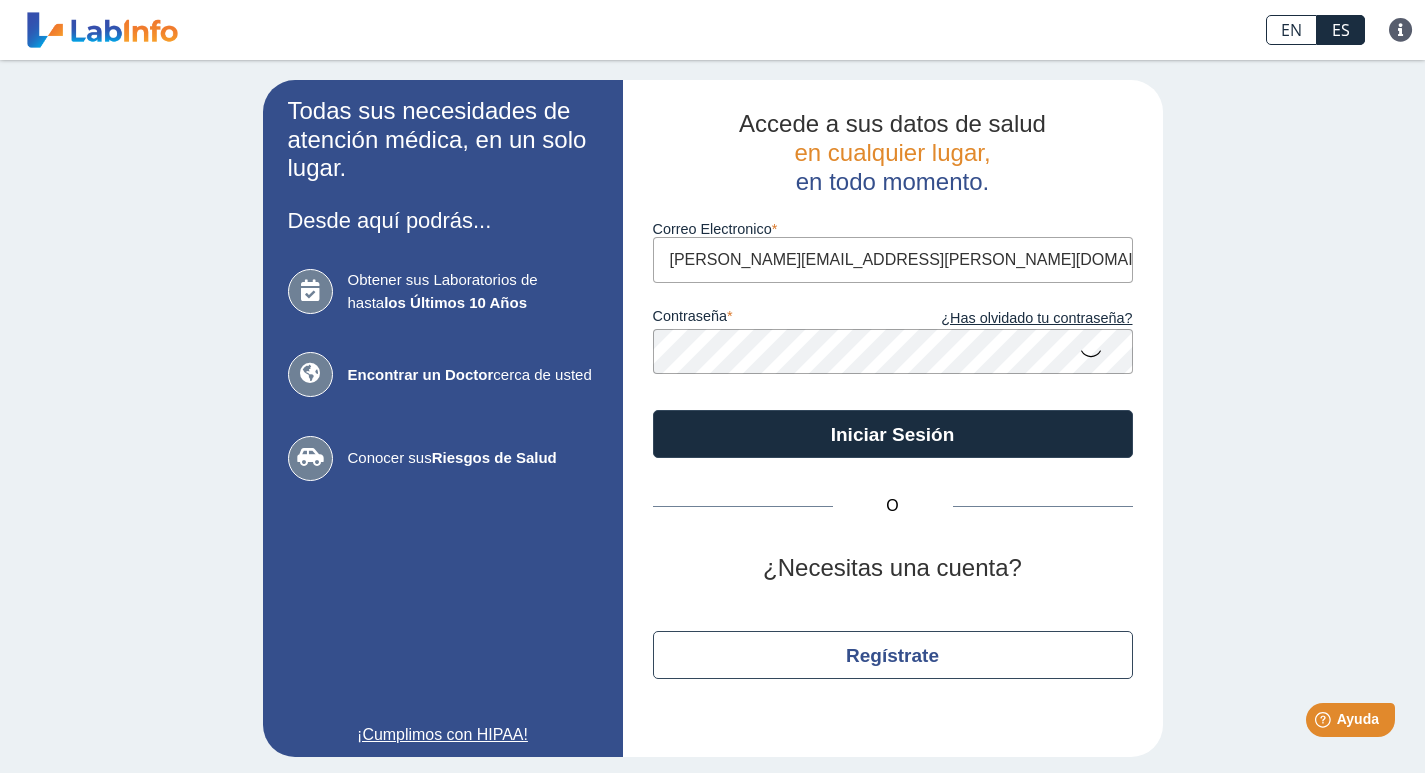 click on "Iniciar Sesión" 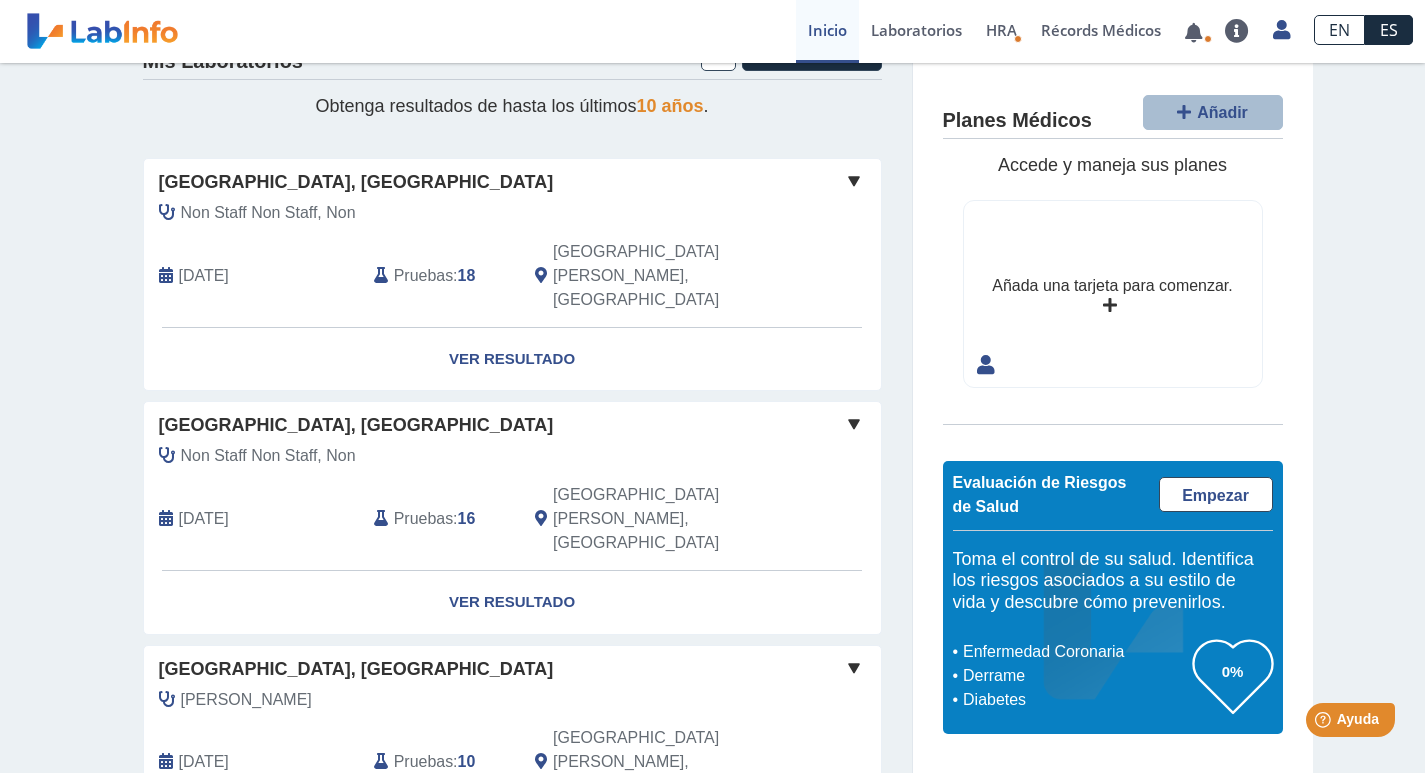 scroll, scrollTop: 91, scrollLeft: 0, axis: vertical 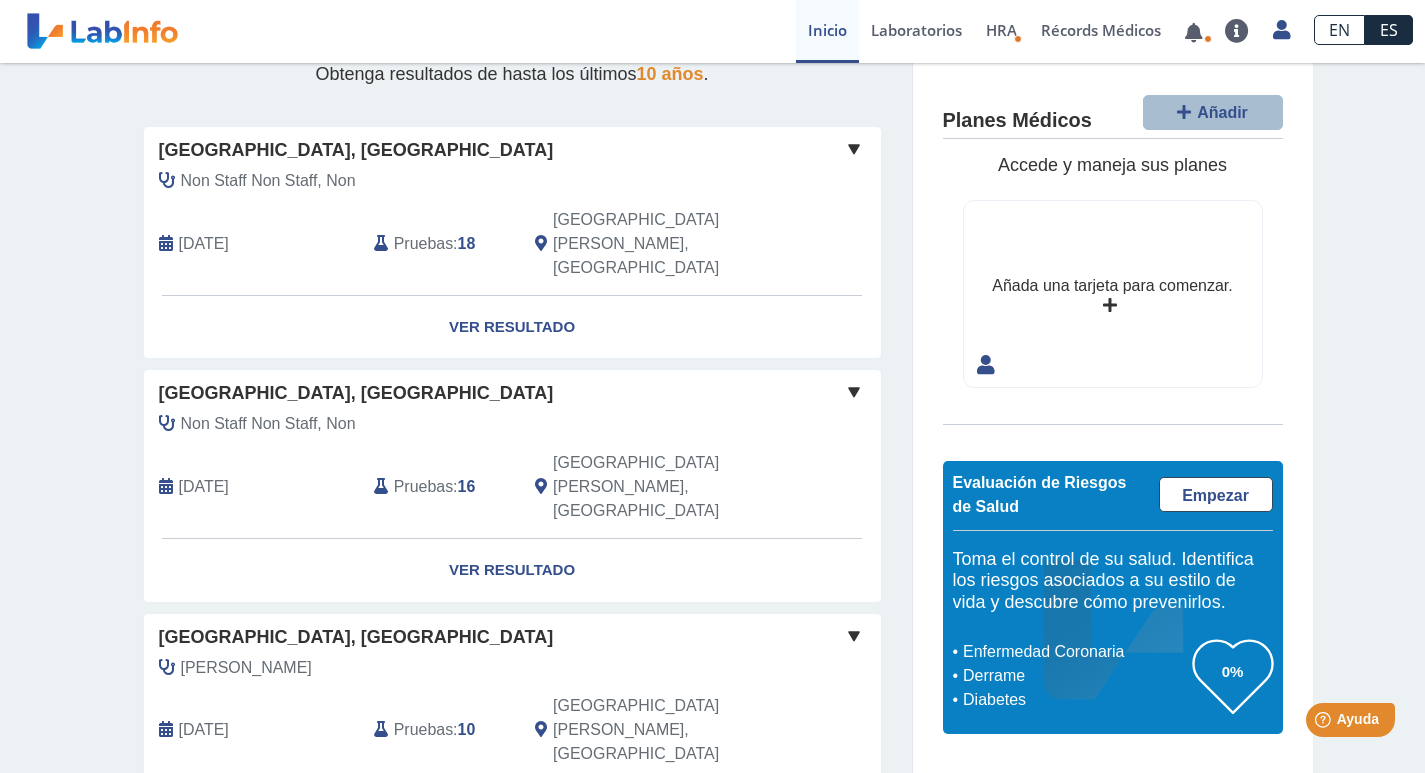 click on "Ver Resultado" 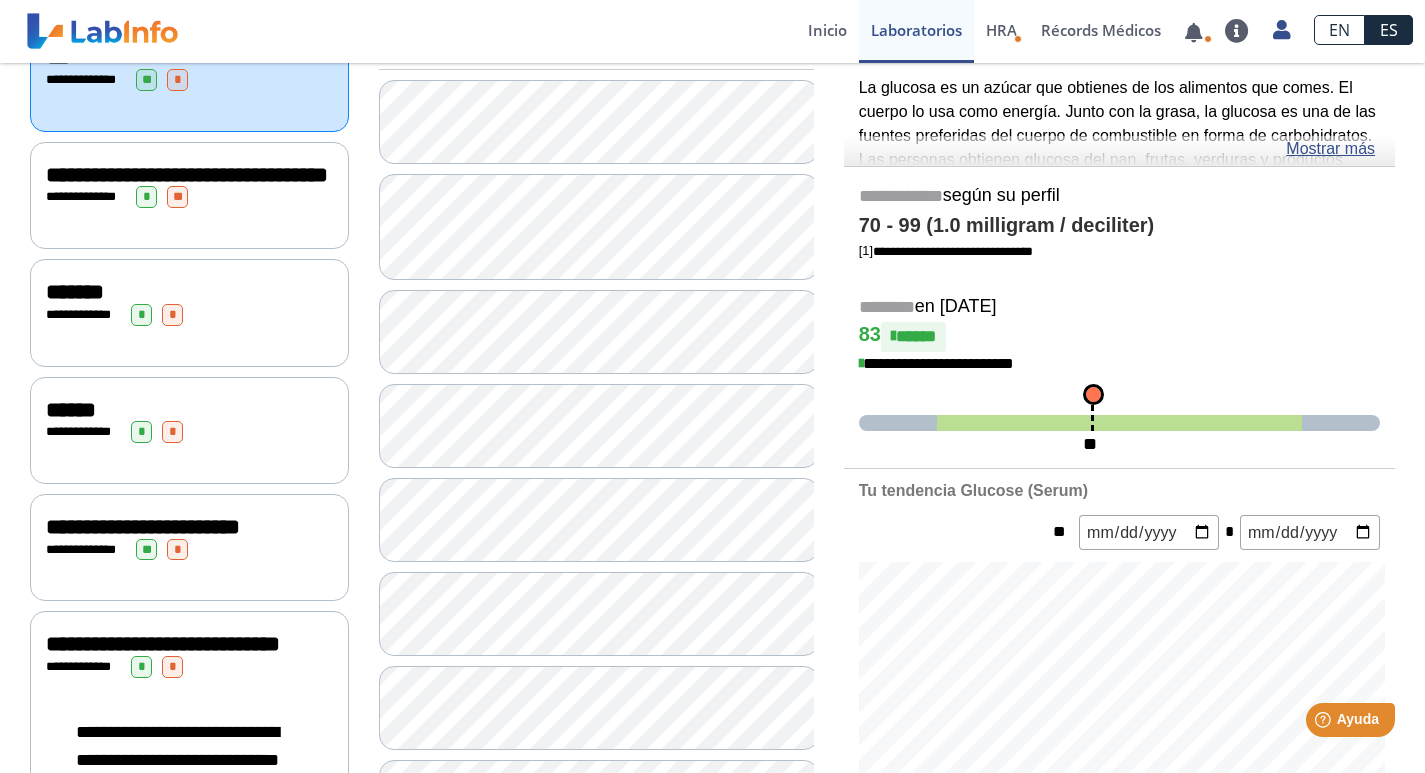 scroll, scrollTop: 200, scrollLeft: 0, axis: vertical 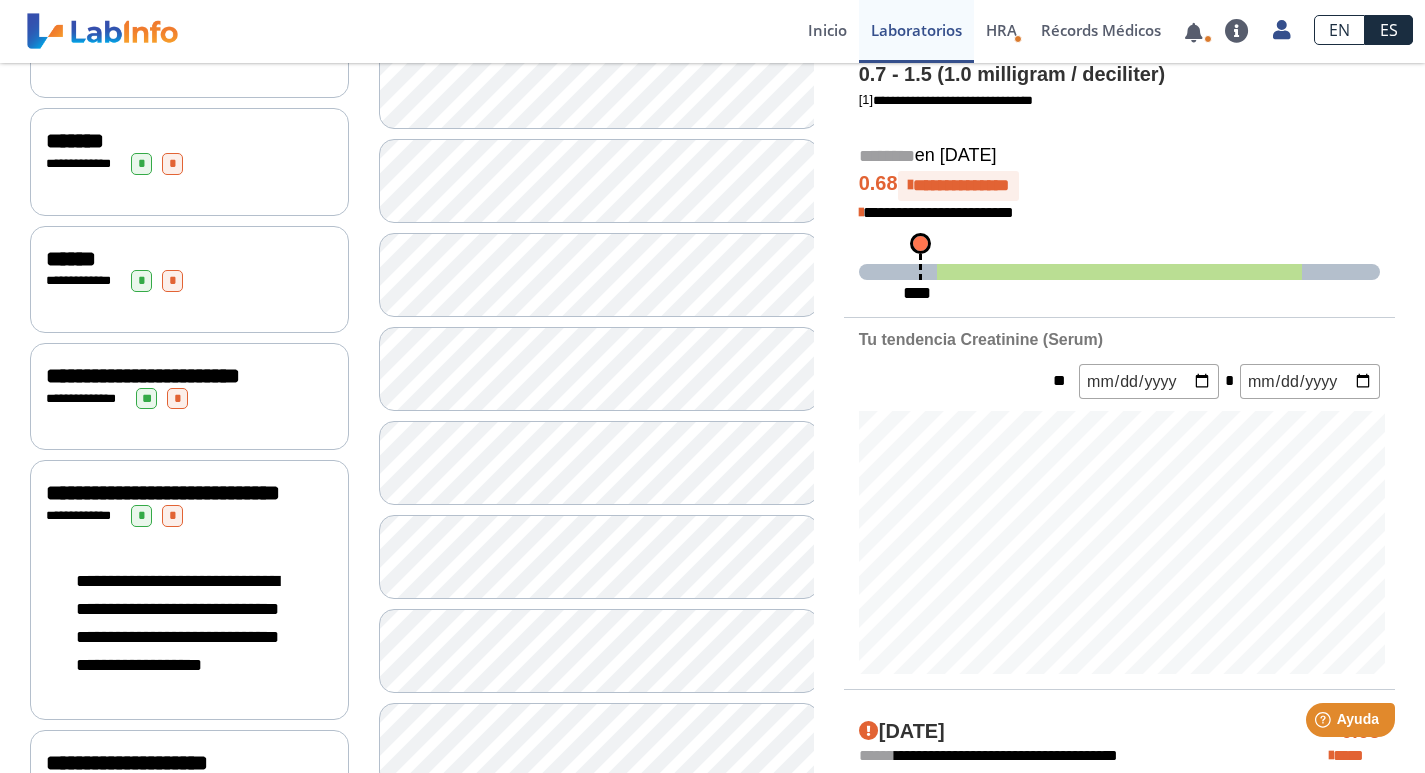 click on "**********" 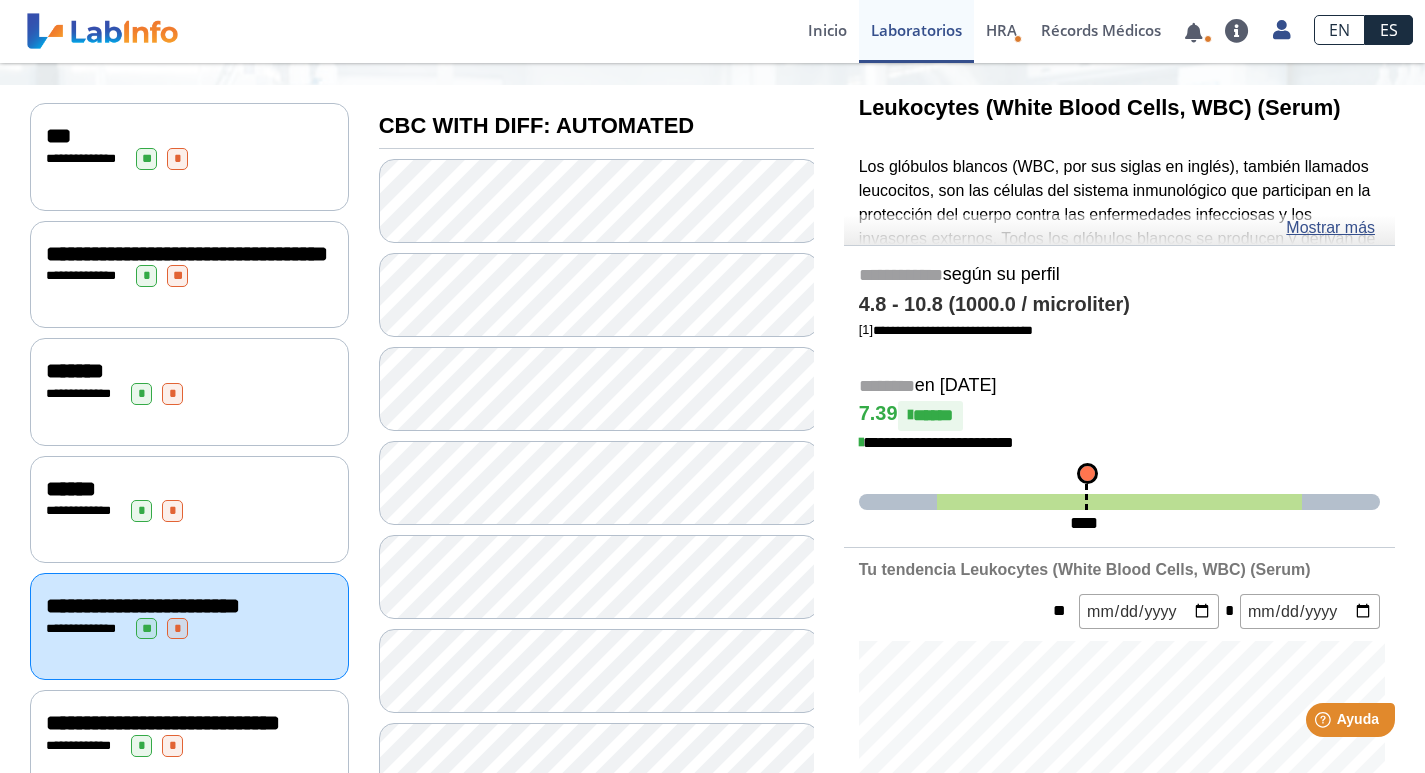 scroll, scrollTop: 109, scrollLeft: 0, axis: vertical 